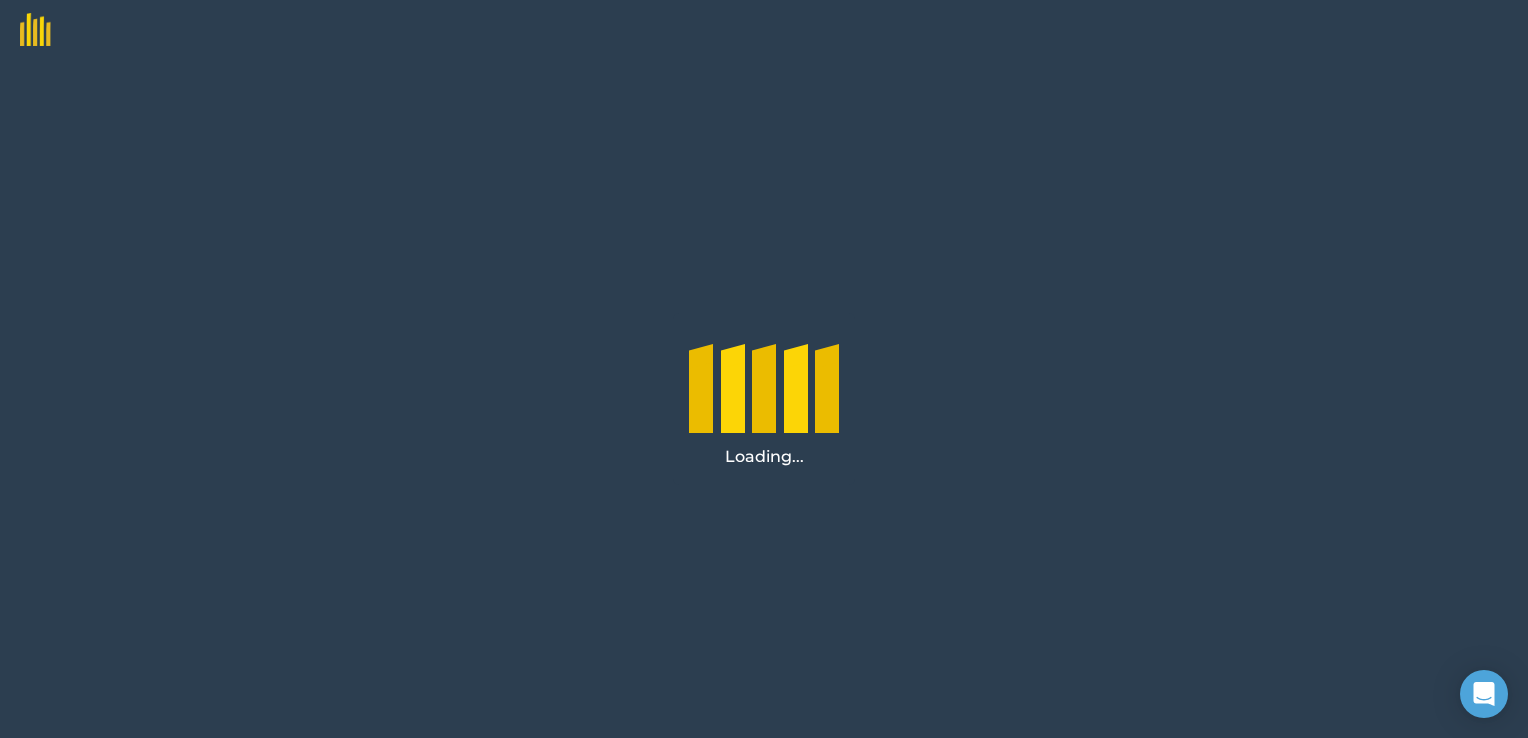 scroll, scrollTop: 0, scrollLeft: 0, axis: both 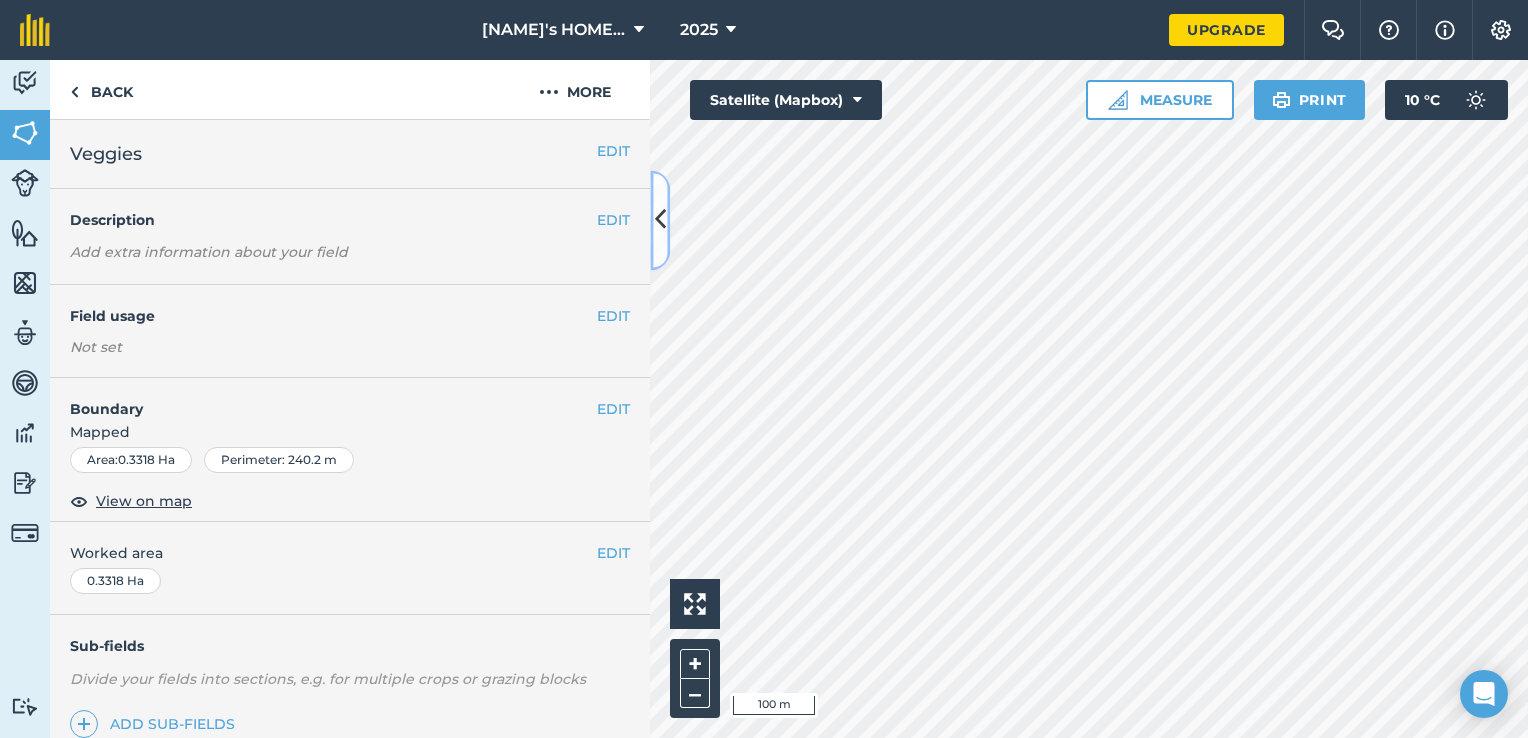 click at bounding box center [660, 220] 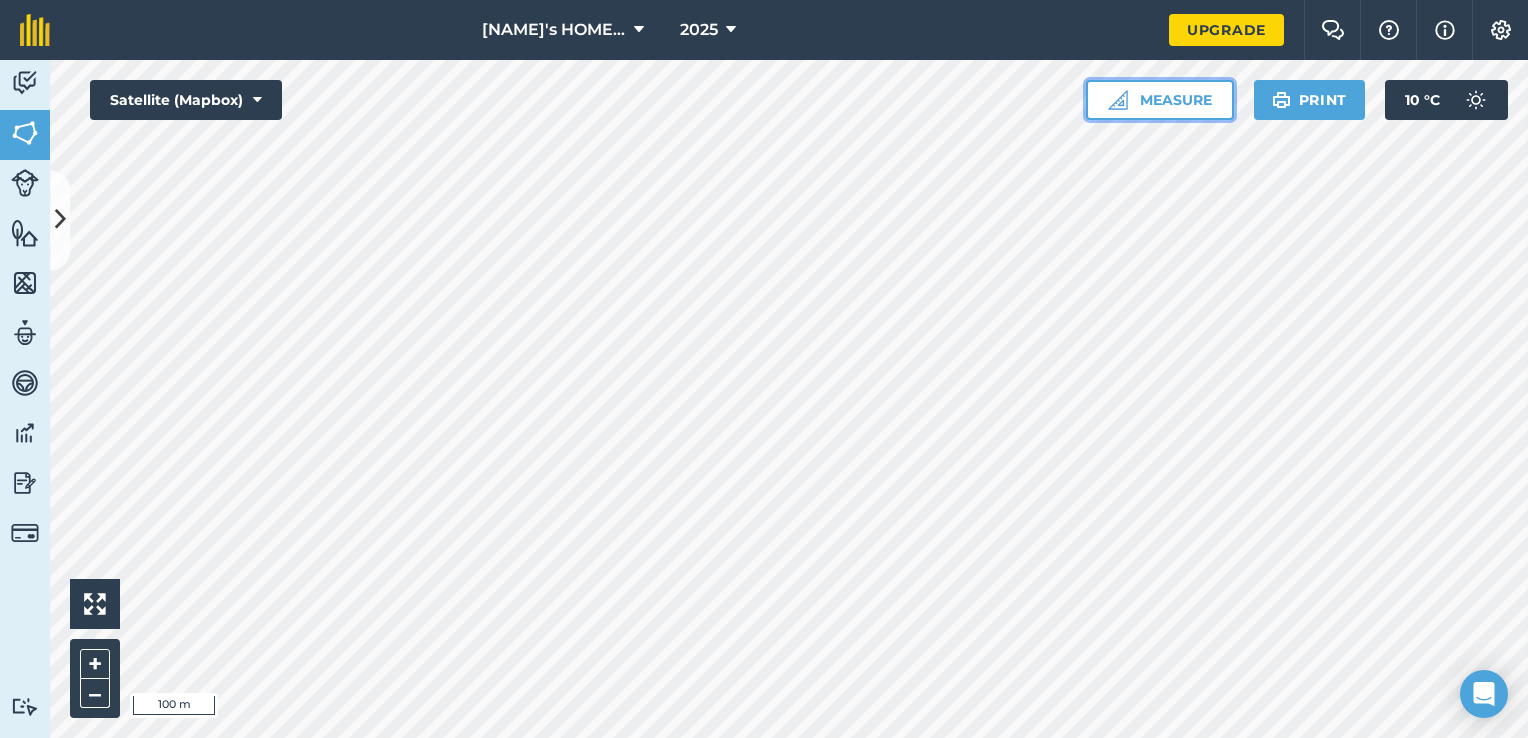 click on "Measure" at bounding box center (1160, 100) 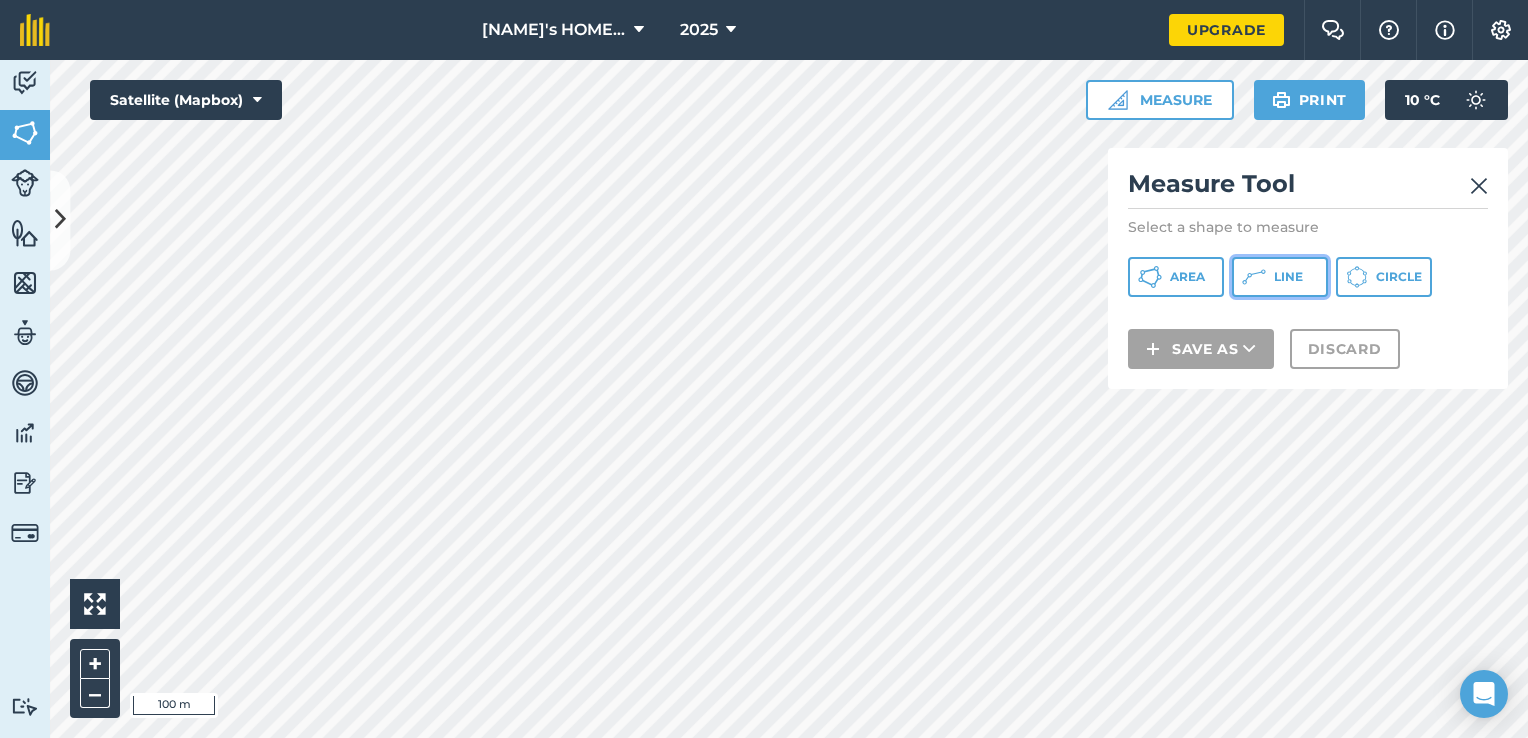 click 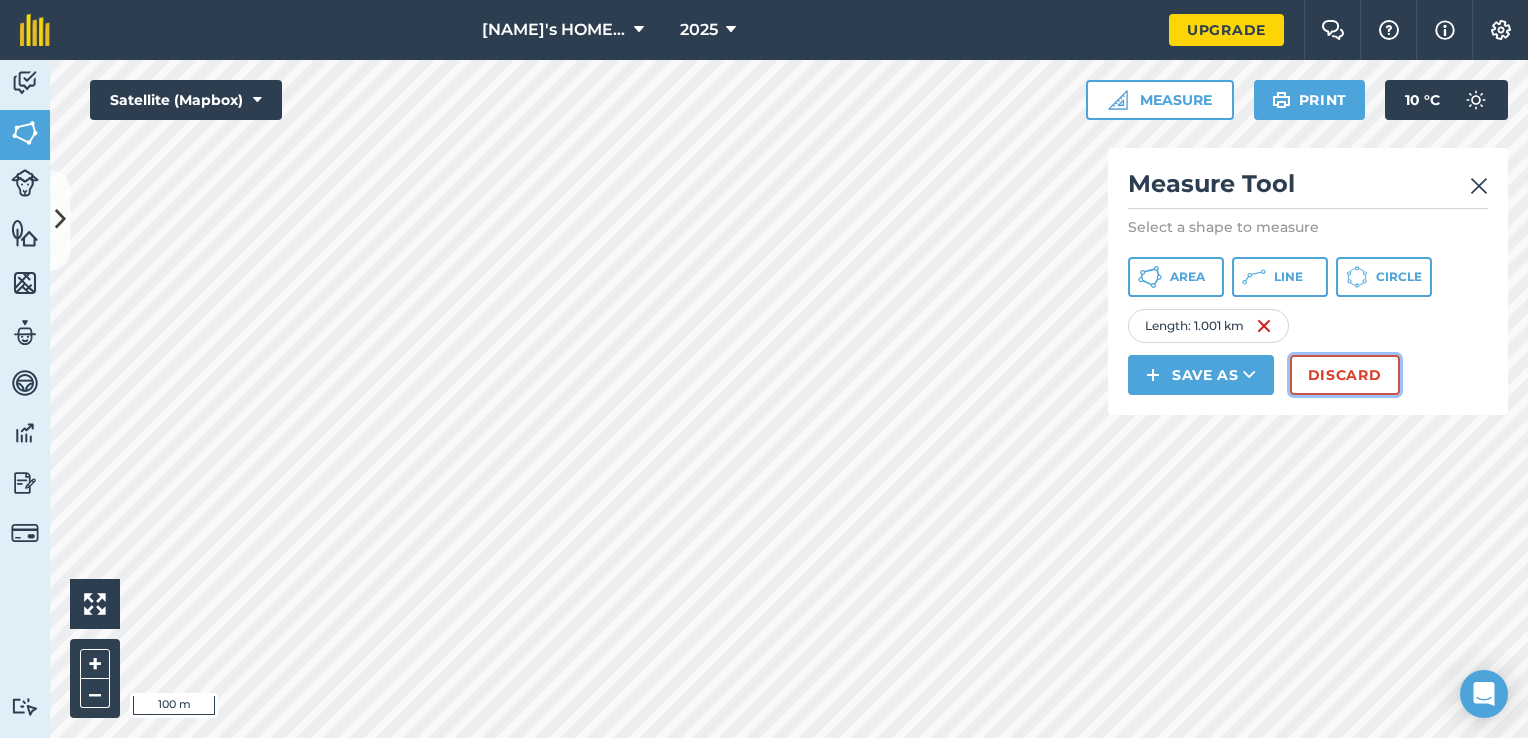 click on "Discard" at bounding box center (1345, 375) 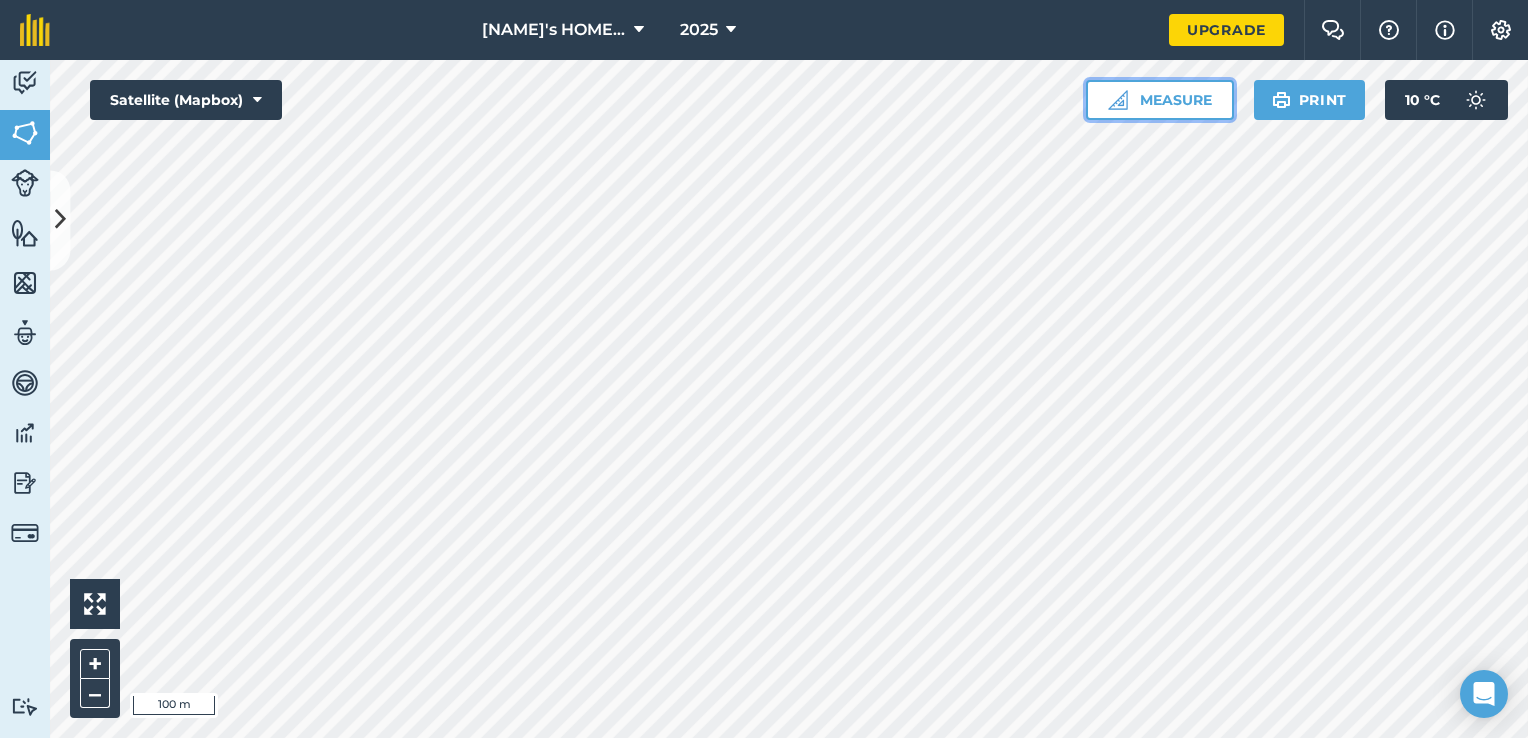 click on "Measure" at bounding box center [1160, 100] 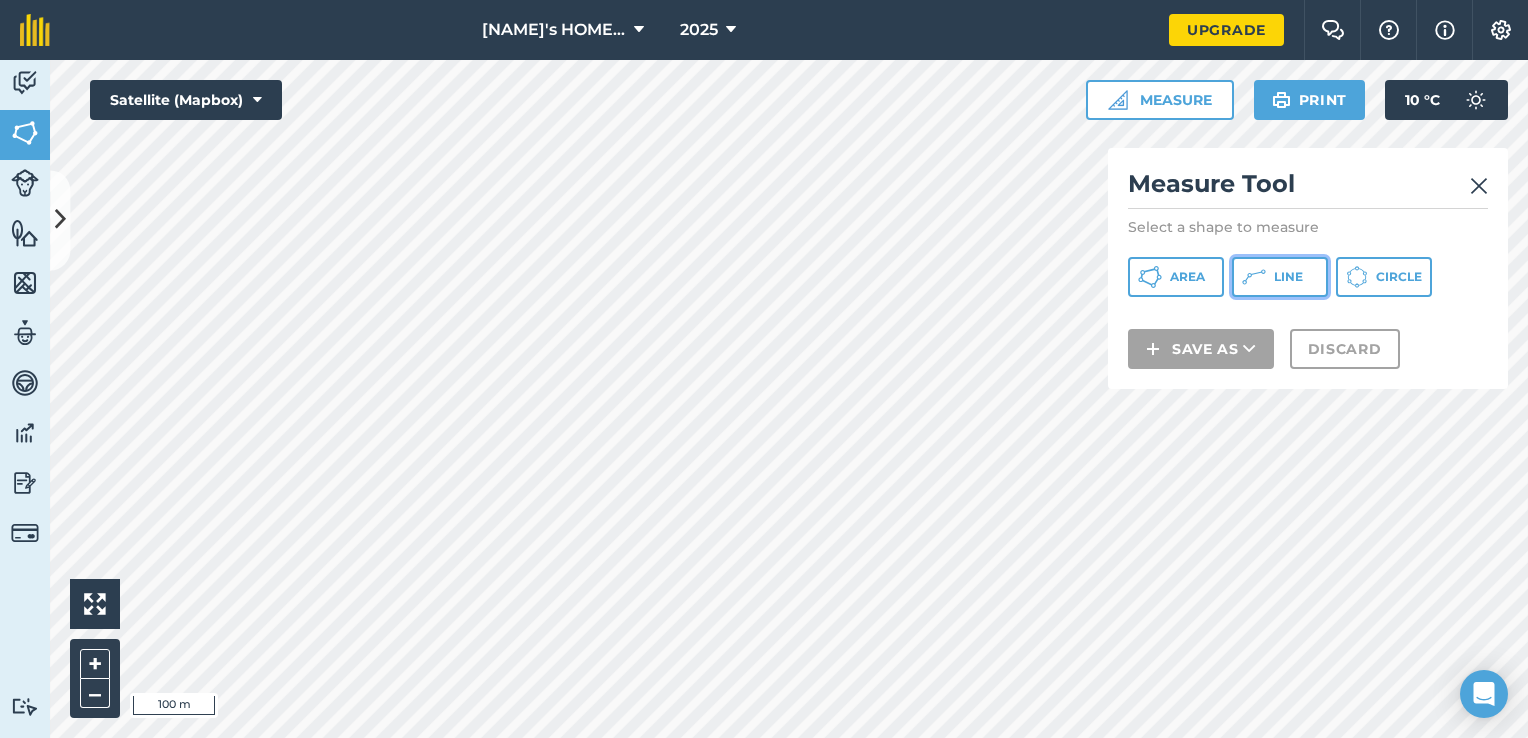 click on "Line" at bounding box center [1280, 277] 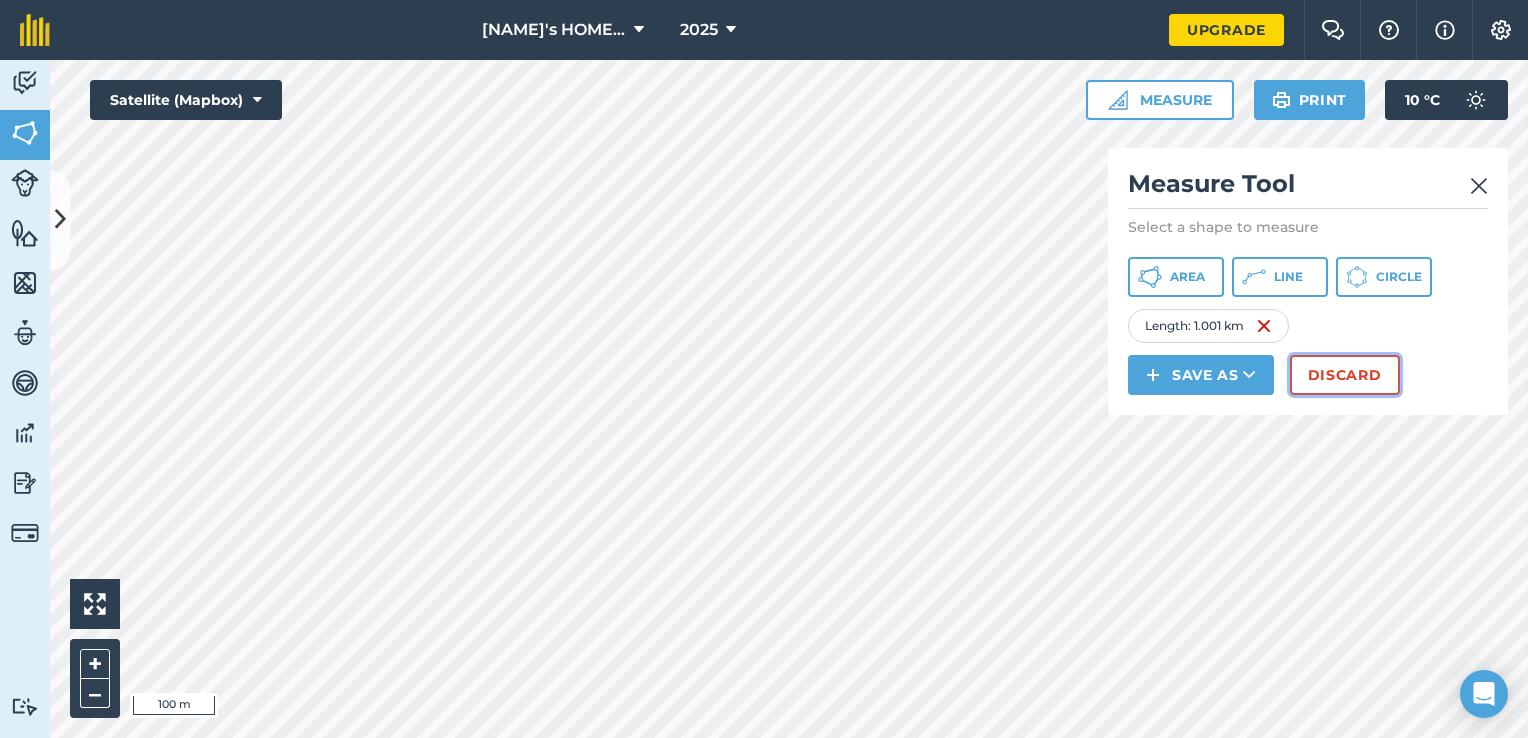 click on "Discard" at bounding box center (1345, 375) 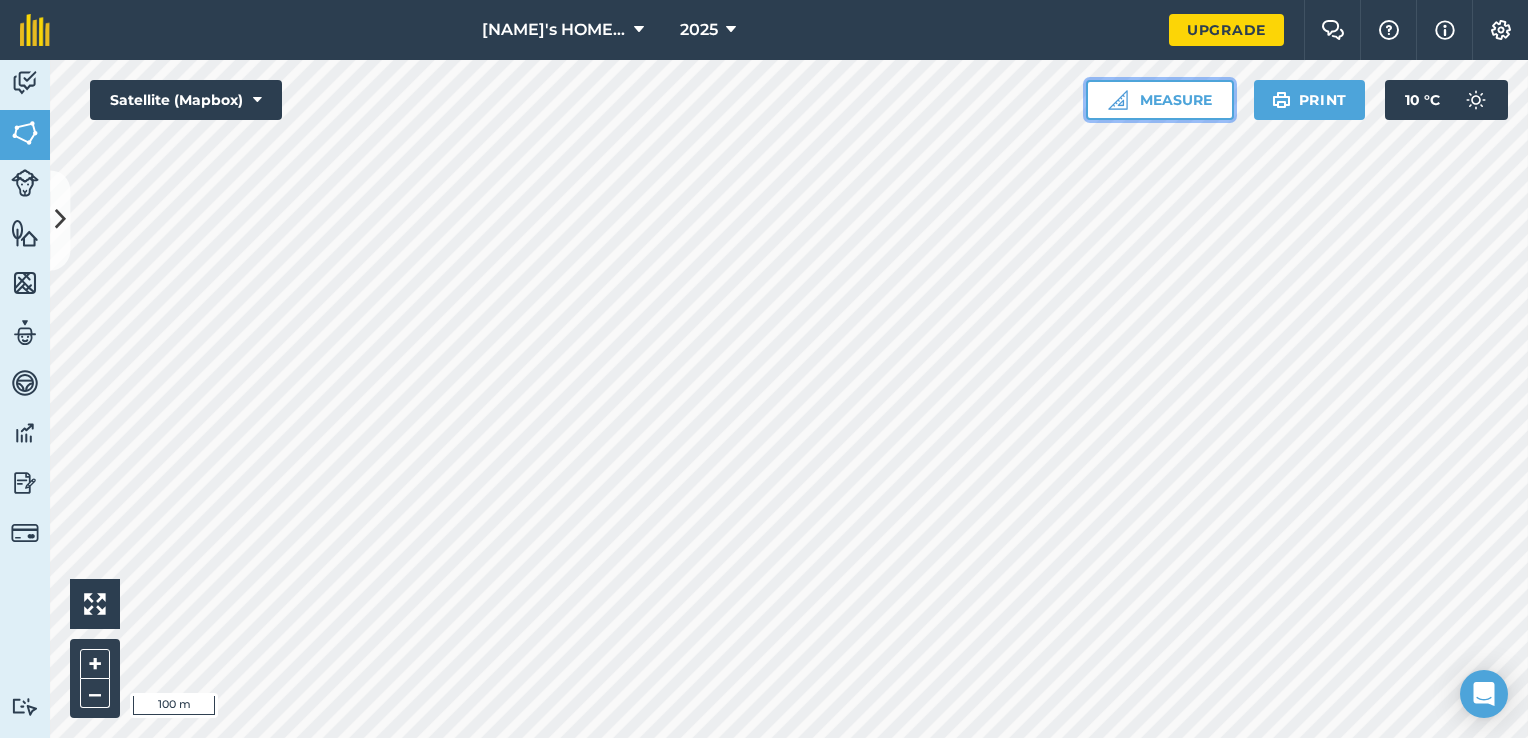 click on "Measure" at bounding box center (1160, 100) 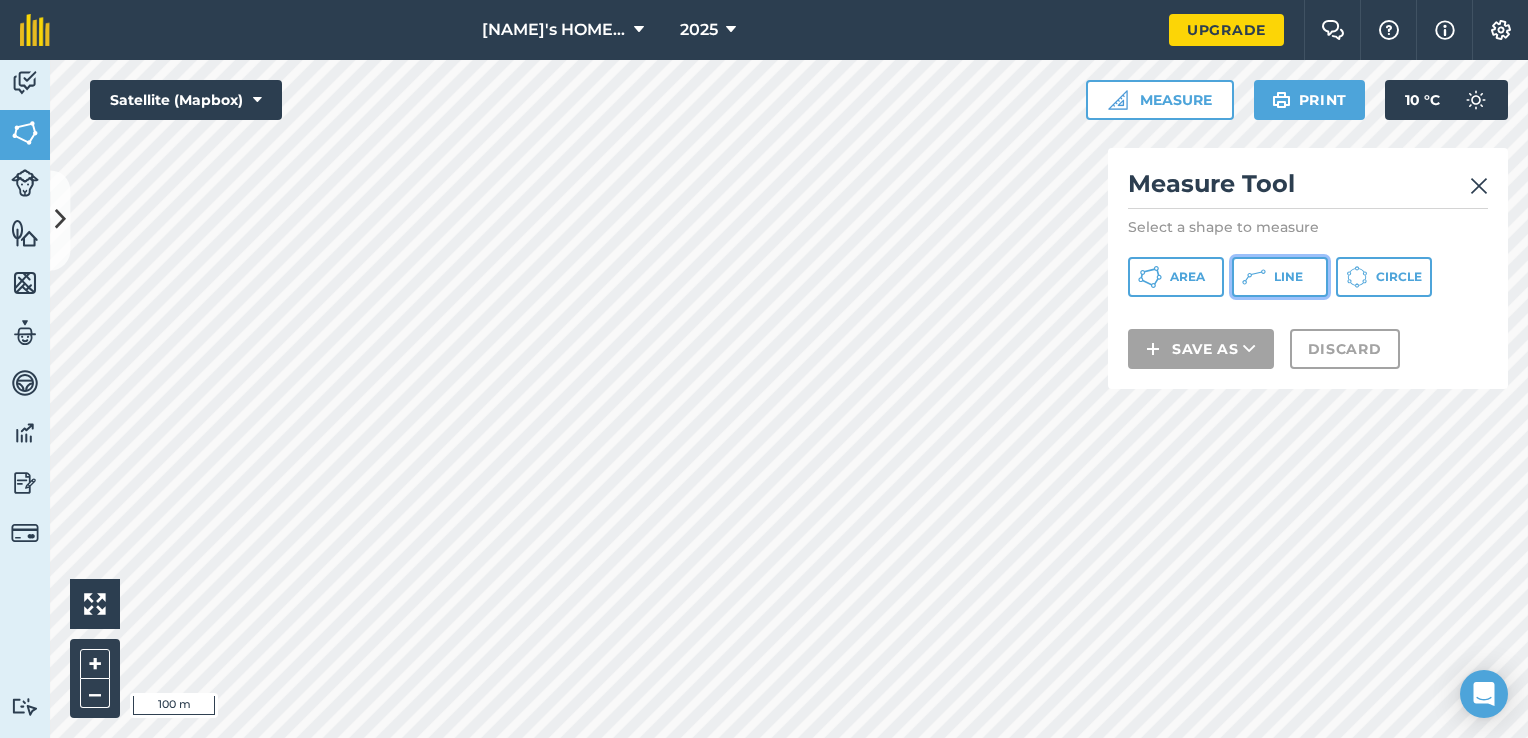 click on "Line" at bounding box center (1280, 277) 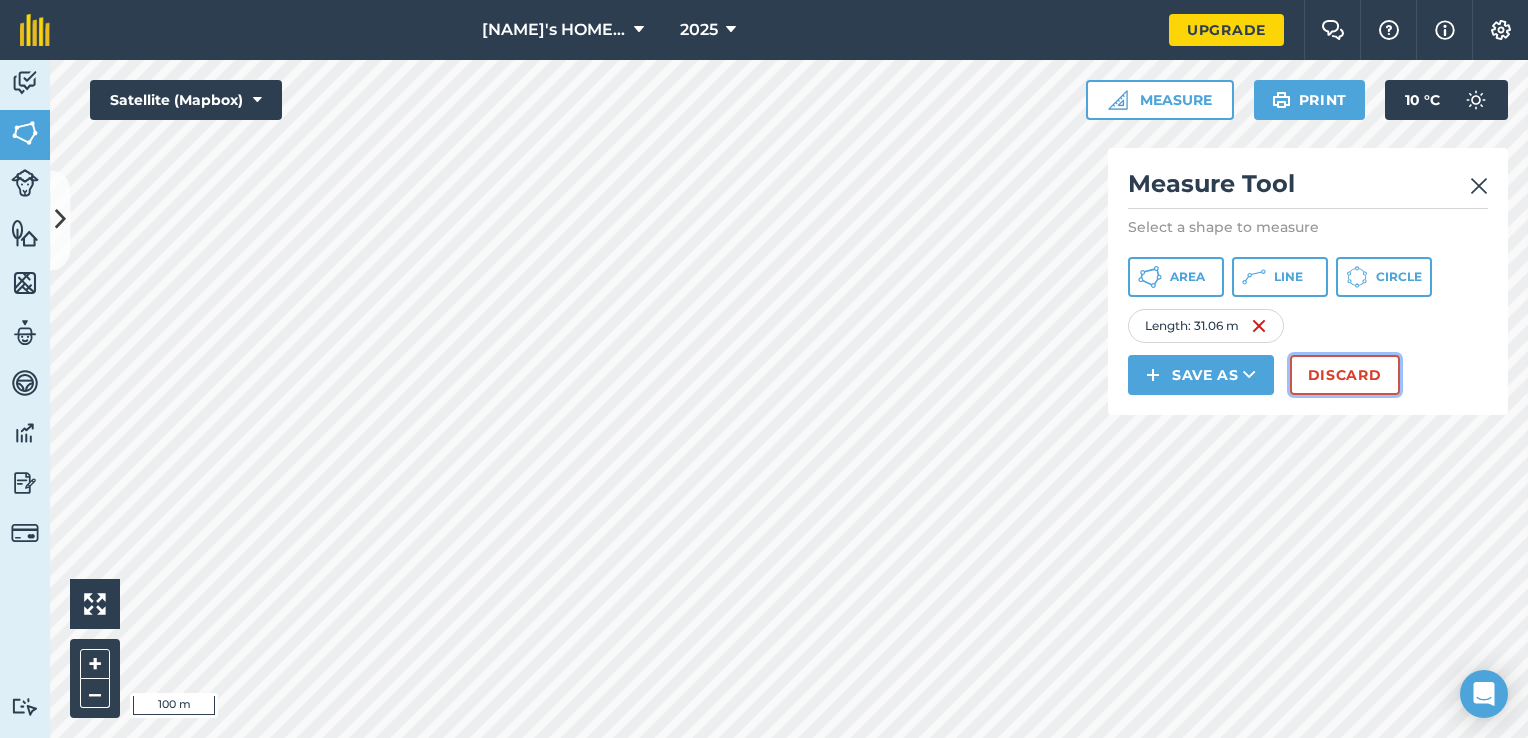 click on "Discard" at bounding box center [1345, 375] 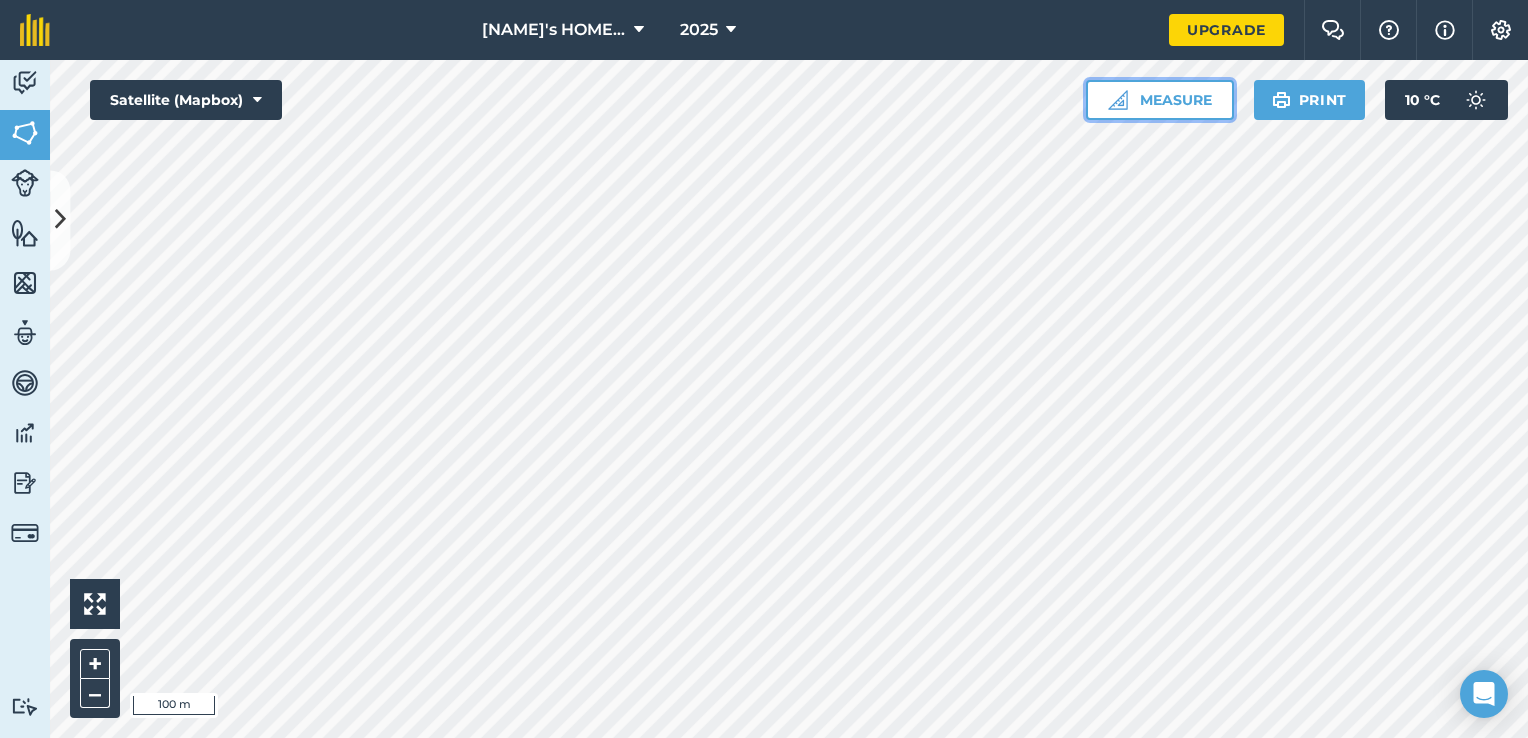 click on "Measure" at bounding box center [1160, 100] 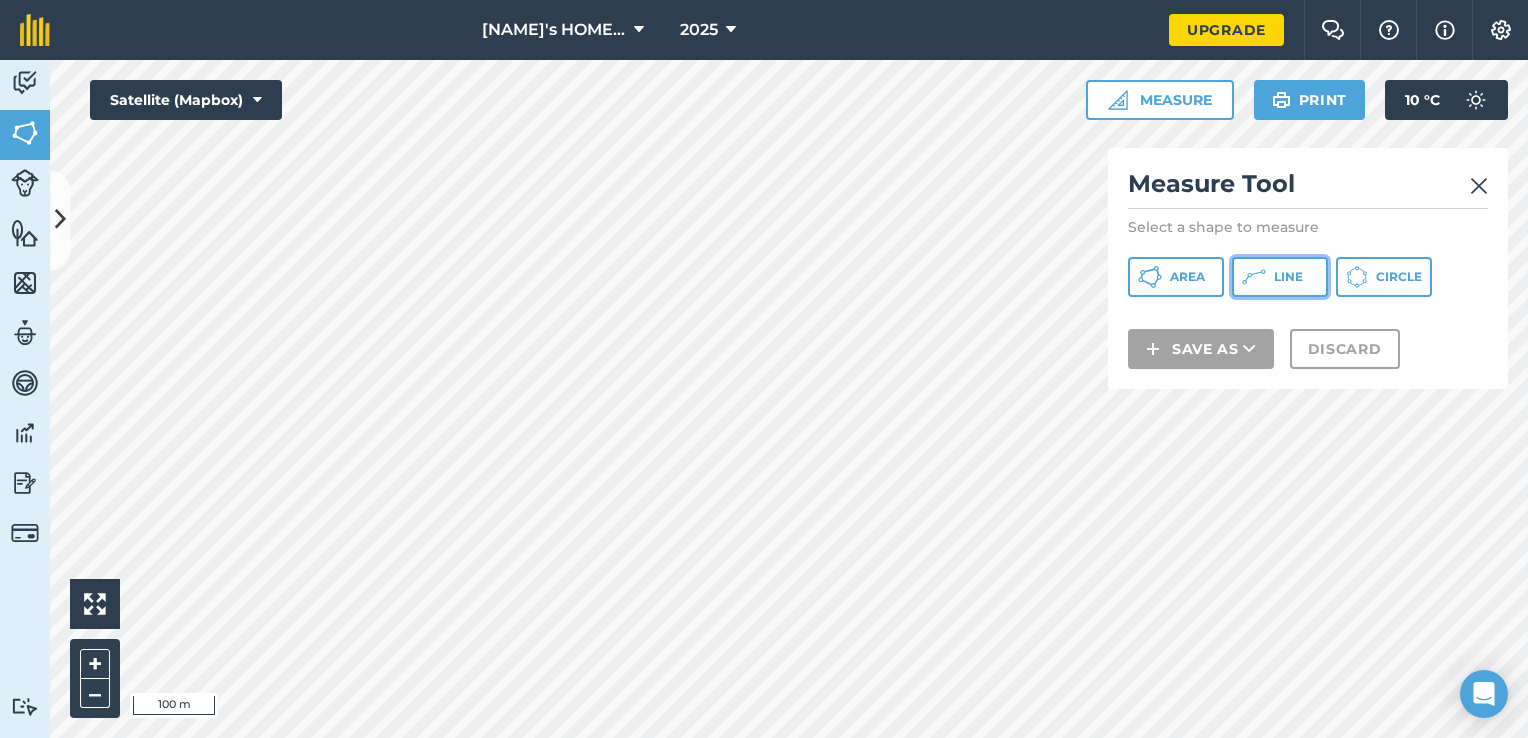 click on "Line" at bounding box center [1288, 277] 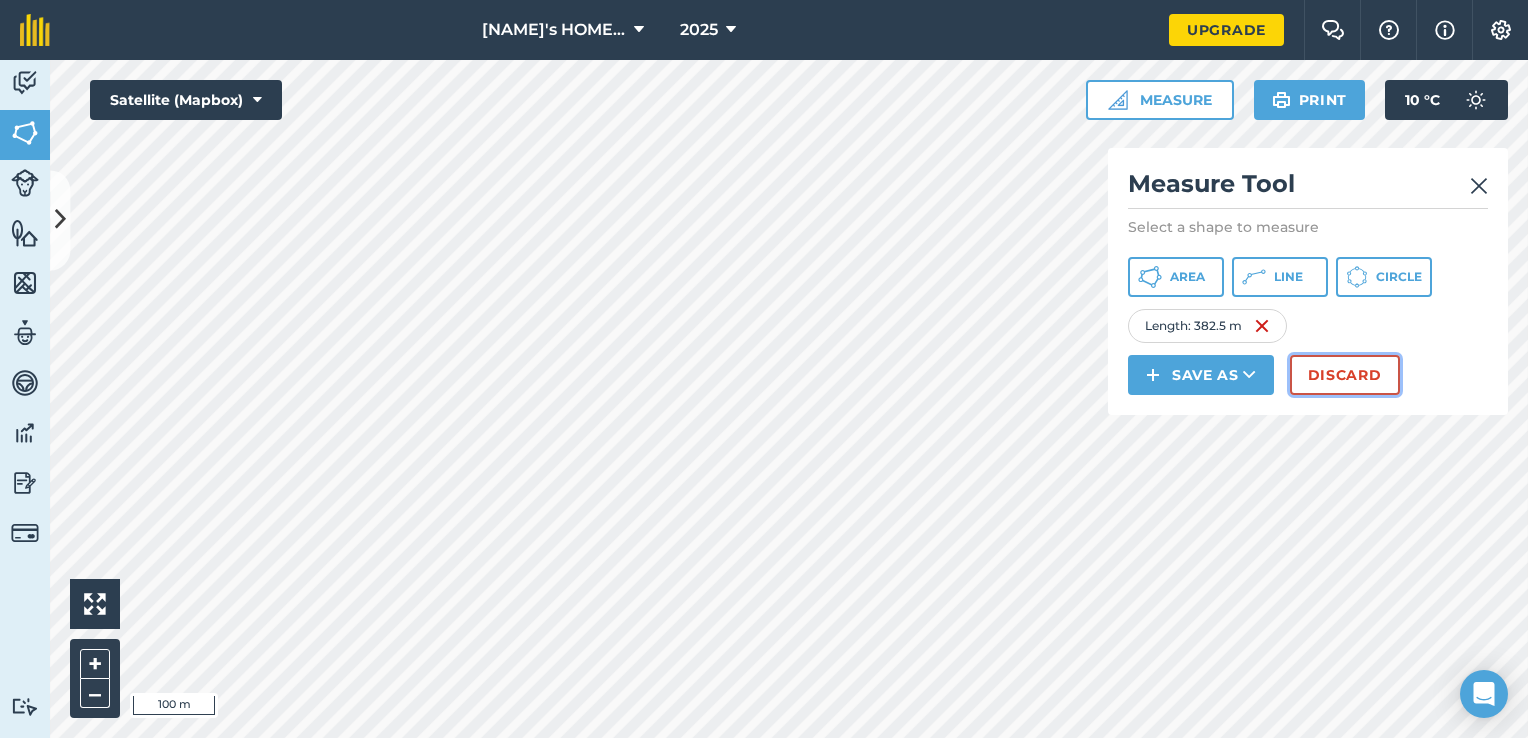 click on "Discard" at bounding box center [1345, 375] 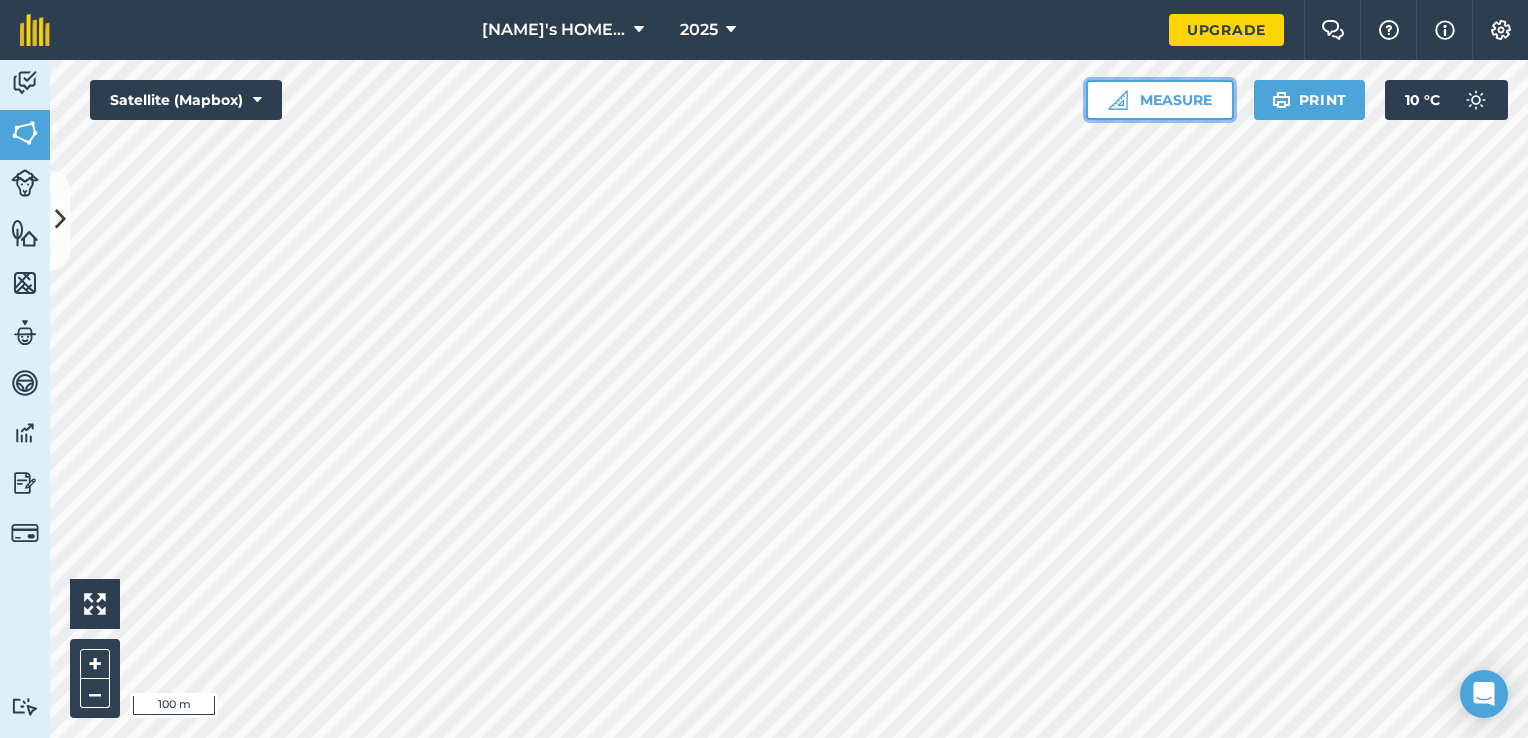 click on "Measure" at bounding box center (1160, 100) 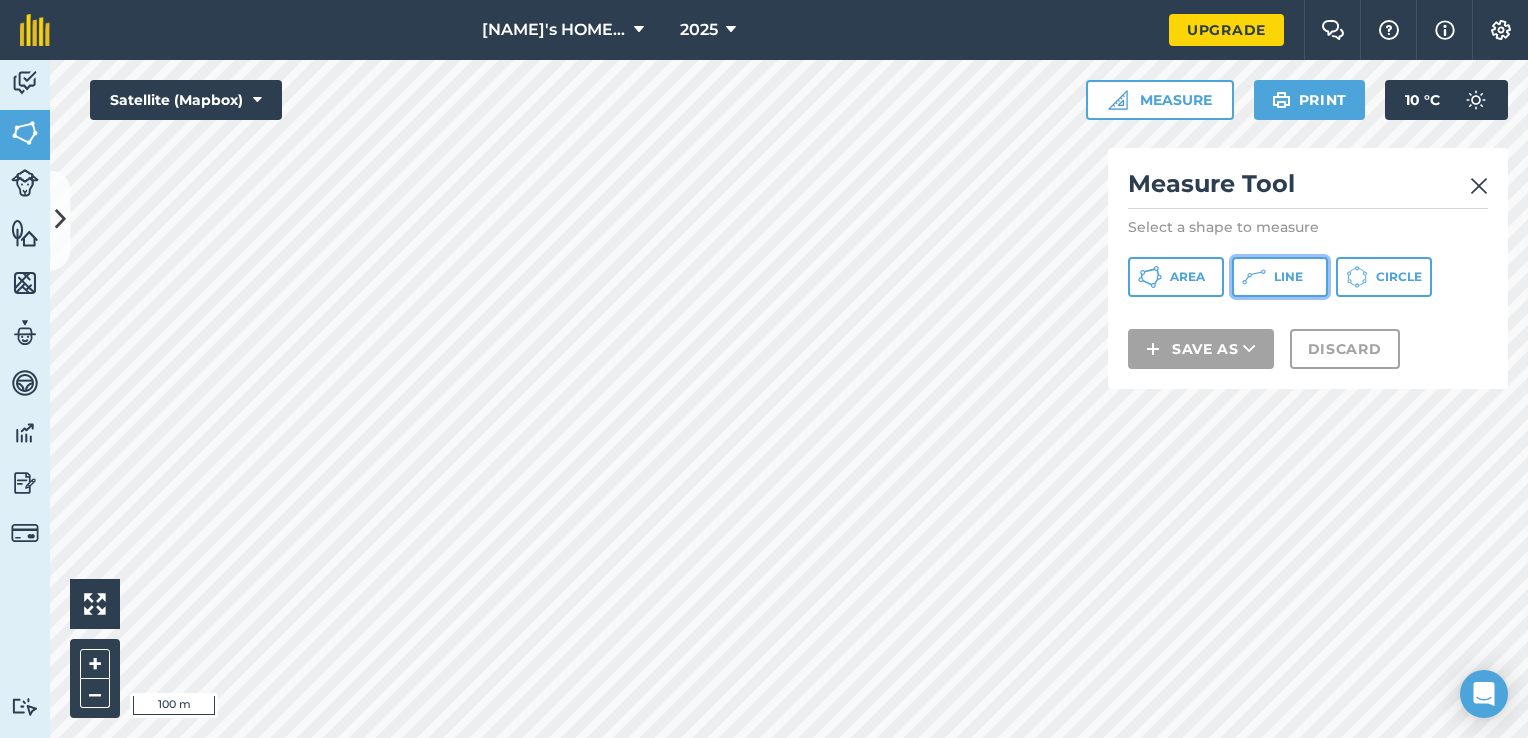 click on "Line" at bounding box center [1288, 277] 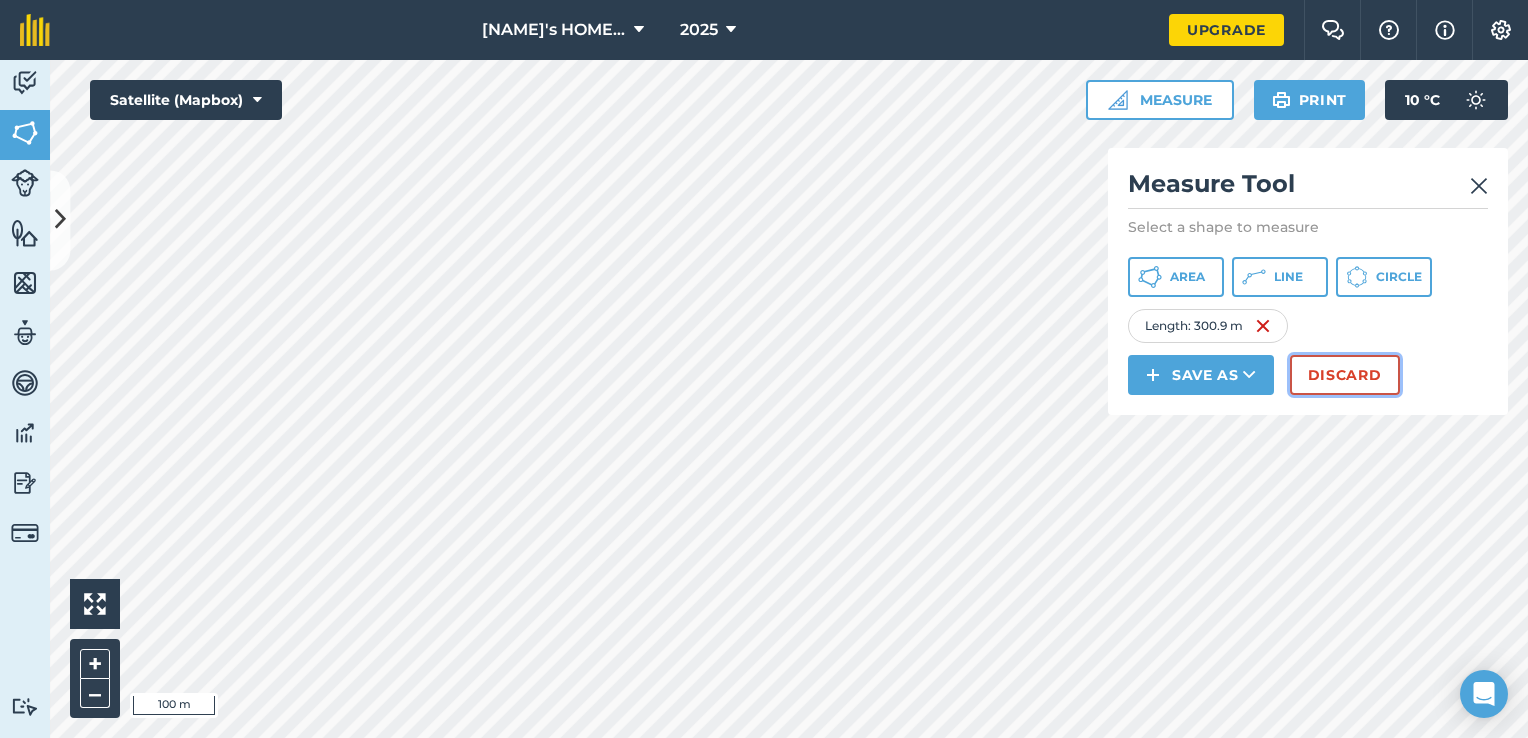 click on "Discard" at bounding box center [1345, 375] 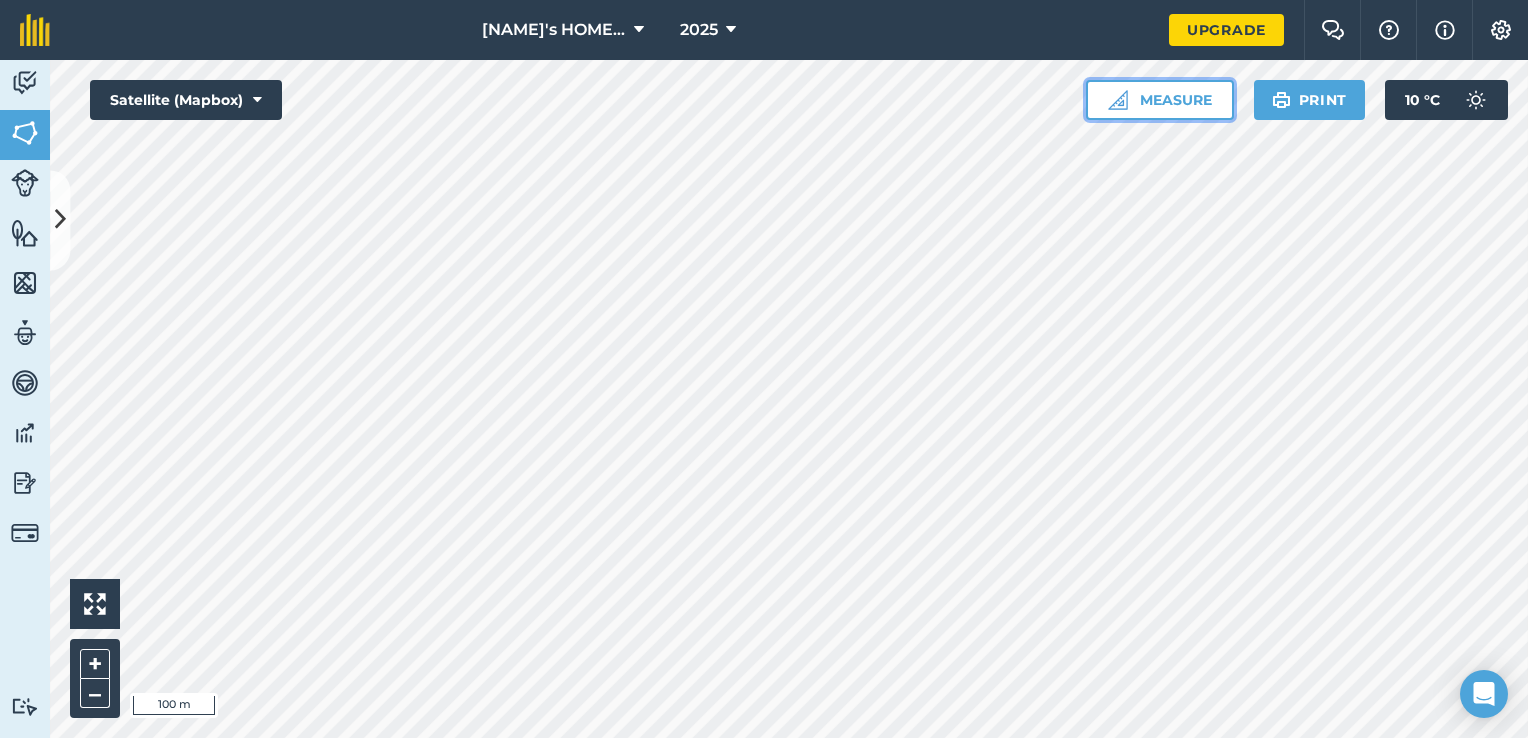 click on "Measure" at bounding box center (1160, 100) 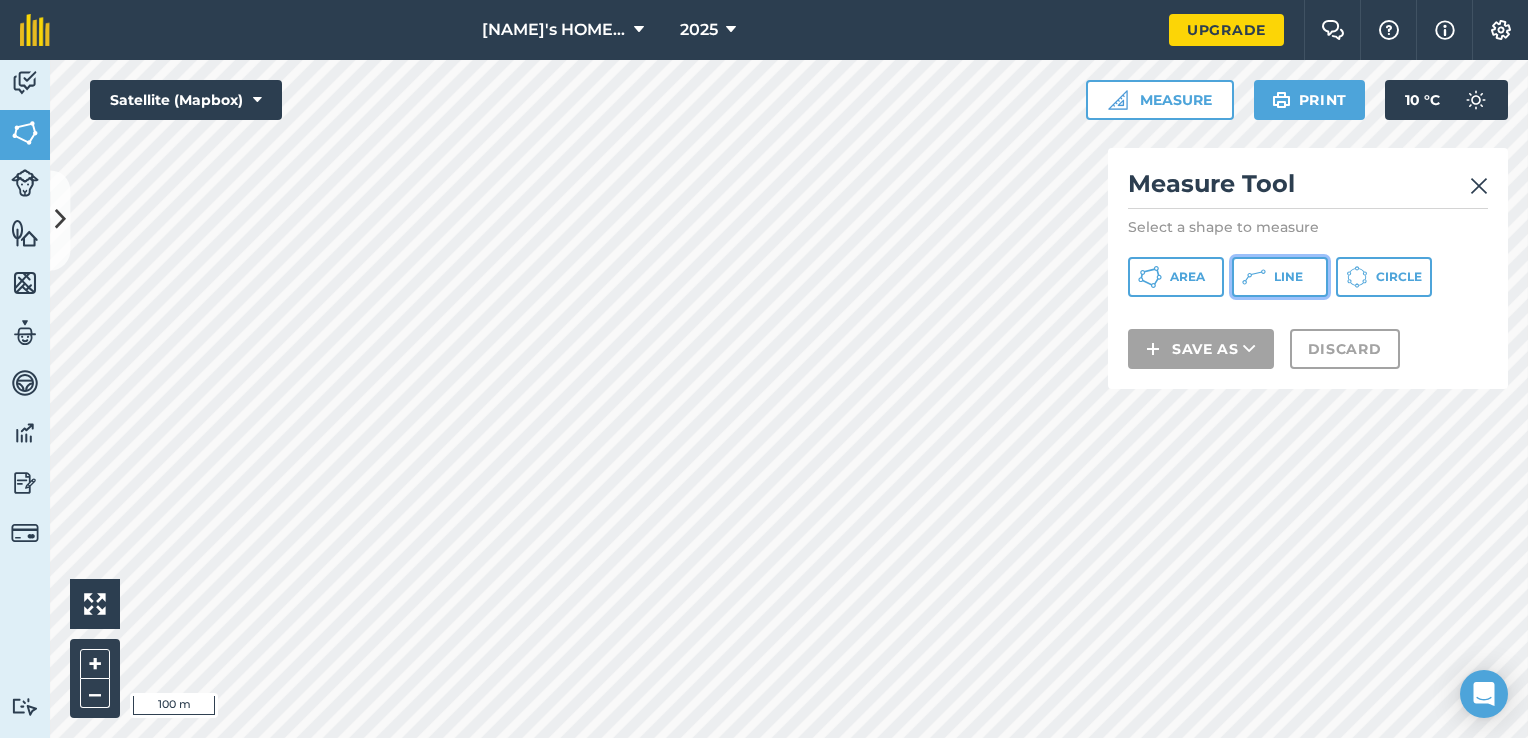 click on "Line" at bounding box center [1288, 277] 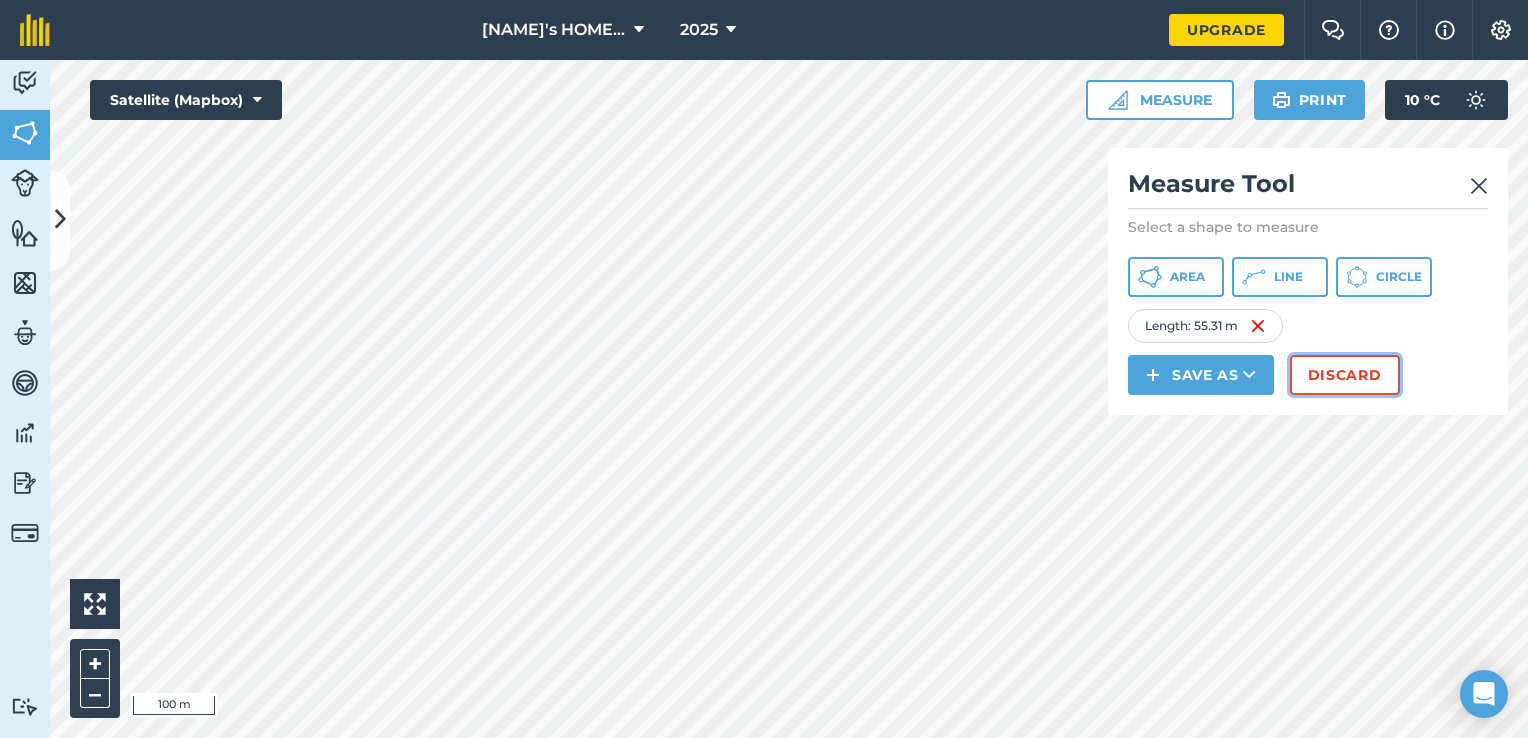 click on "Discard" at bounding box center (1345, 375) 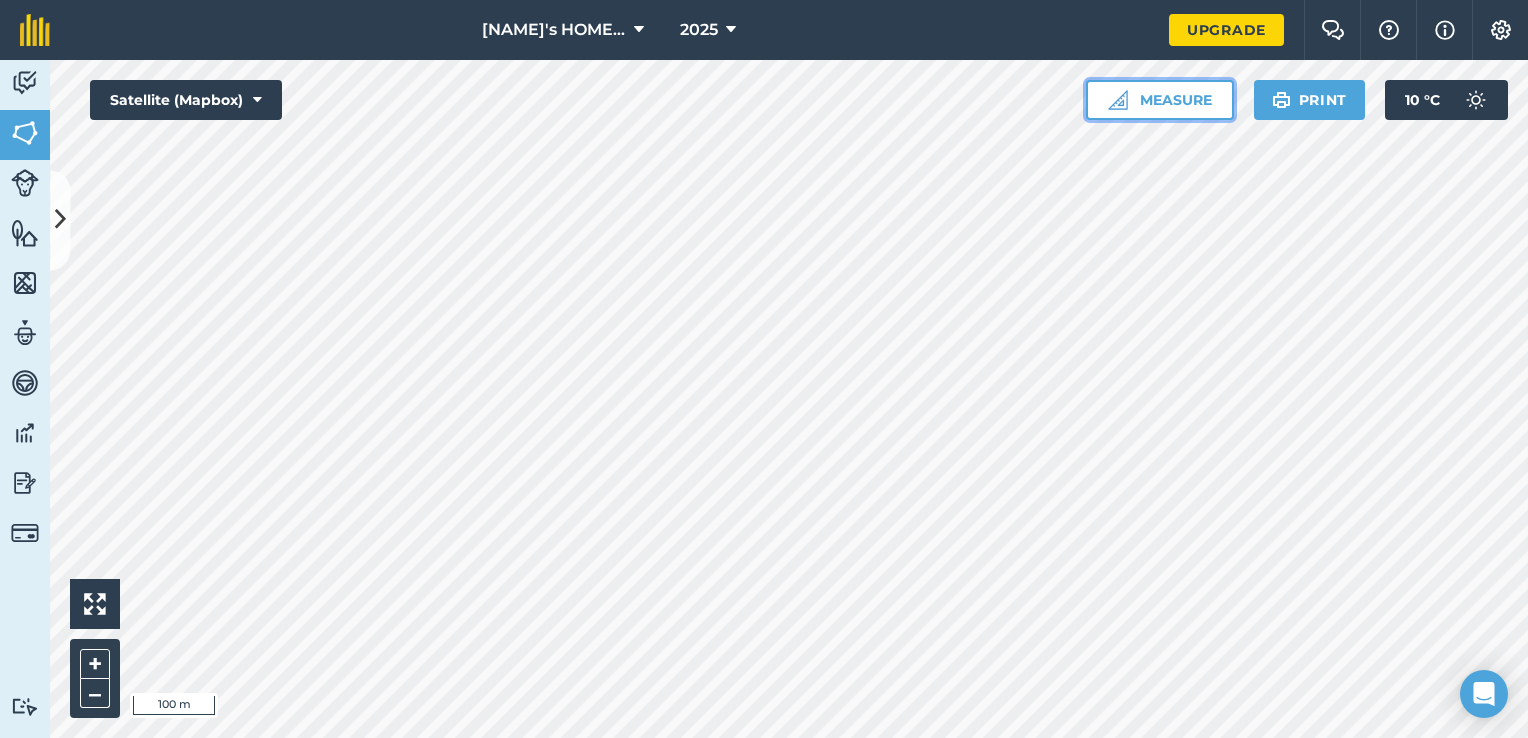 click on "Measure" at bounding box center (1160, 100) 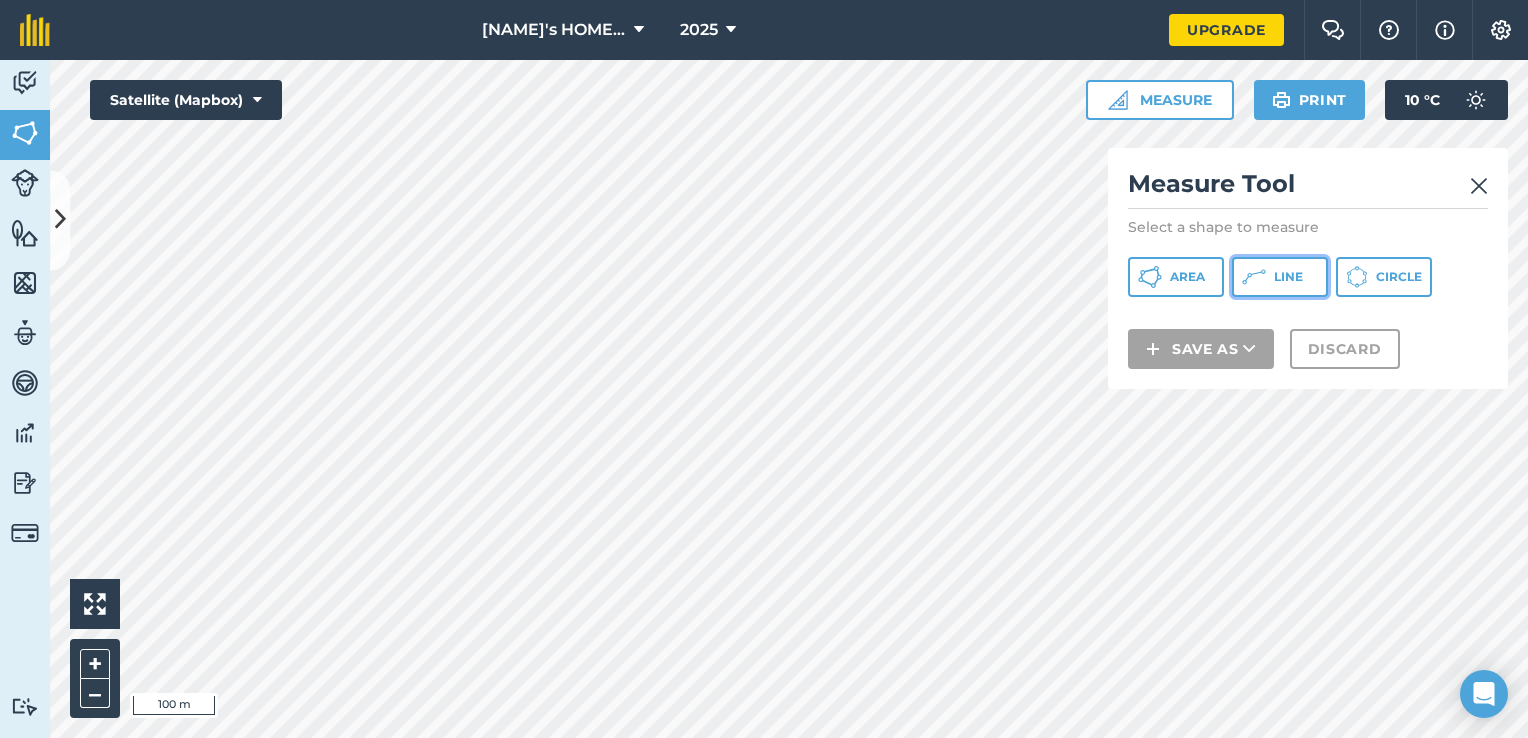 click 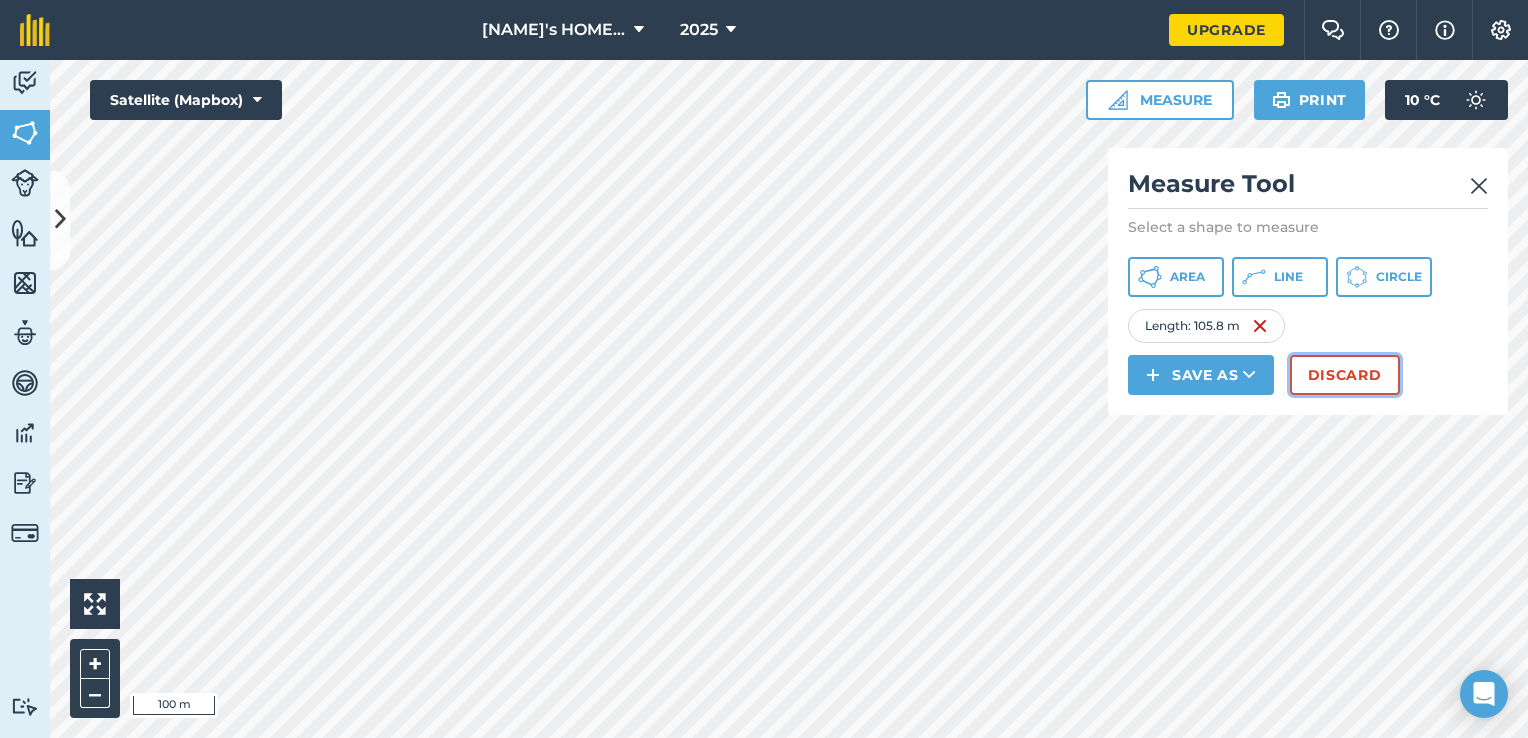 click on "Discard" at bounding box center (1345, 375) 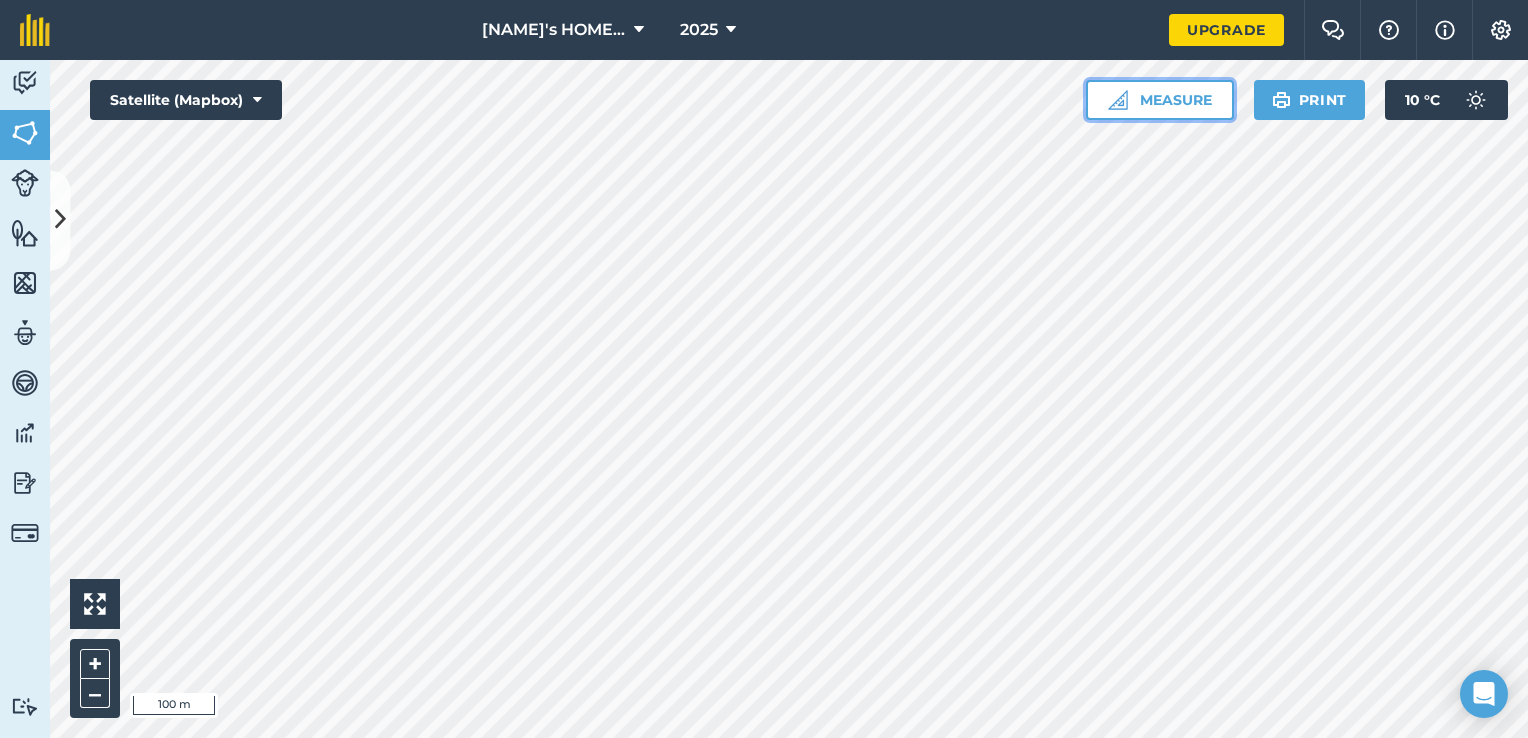 click on "Measure" at bounding box center [1160, 100] 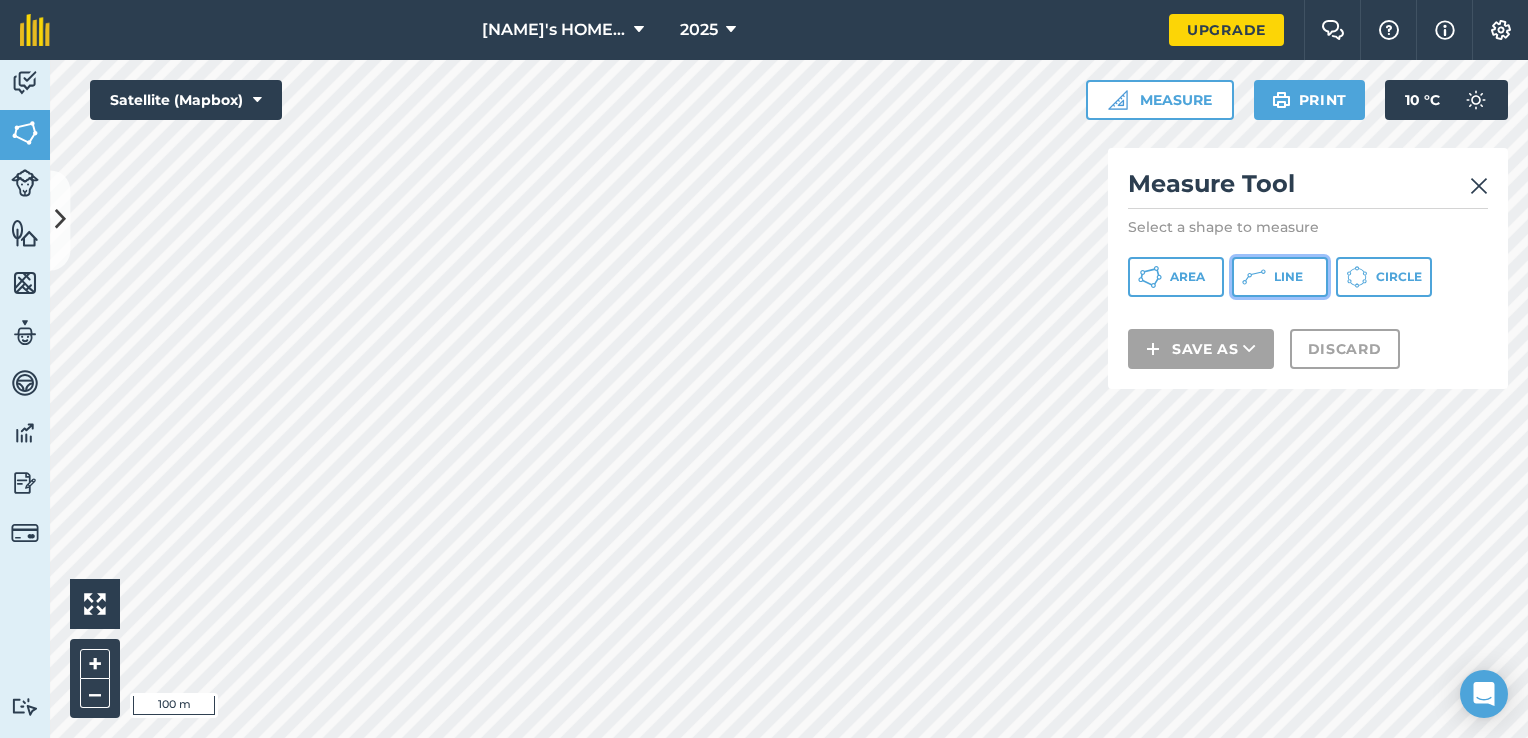 click on "Line" at bounding box center [1280, 277] 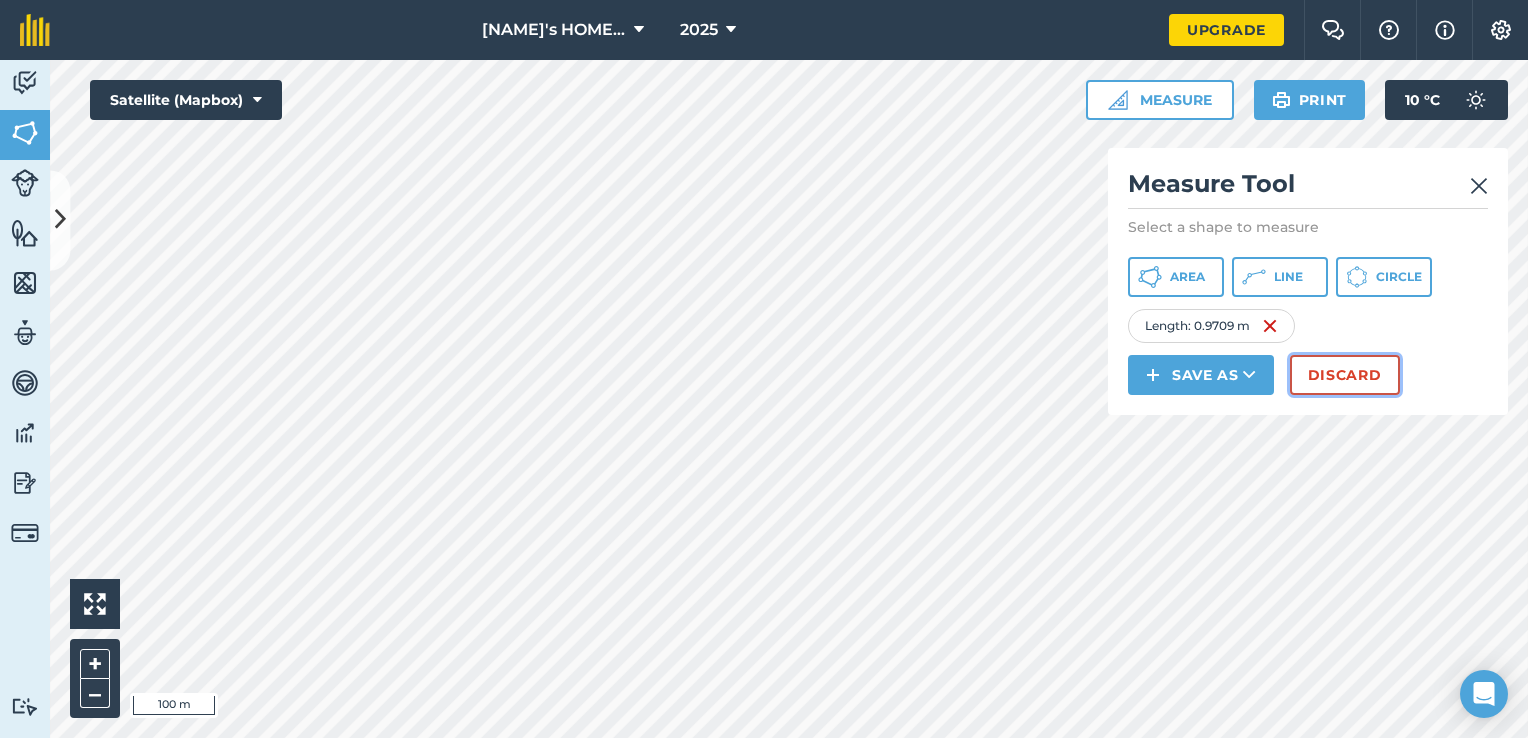 click on "Discard" at bounding box center [1345, 375] 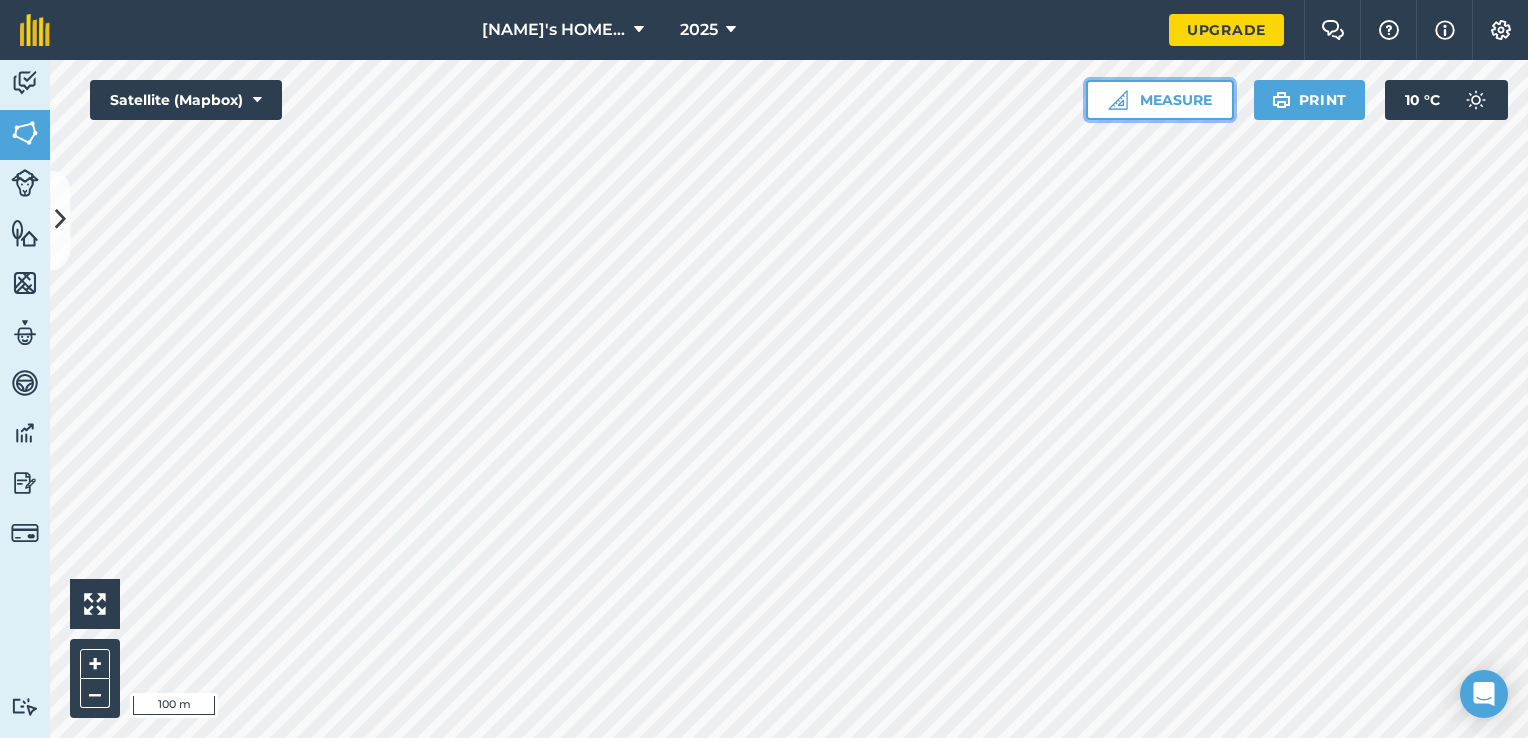 click on "Measure" at bounding box center [1160, 100] 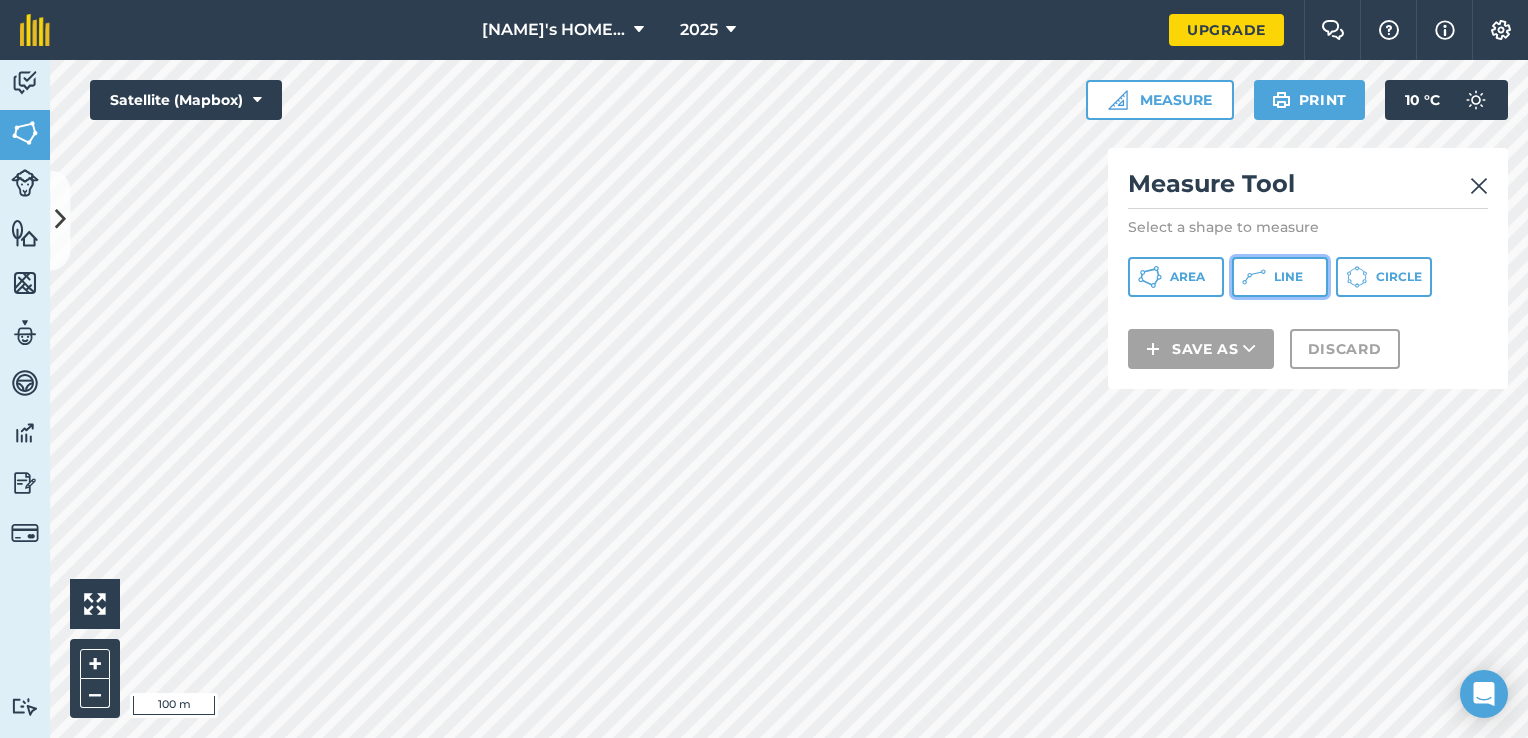 click on "Line" at bounding box center (1280, 277) 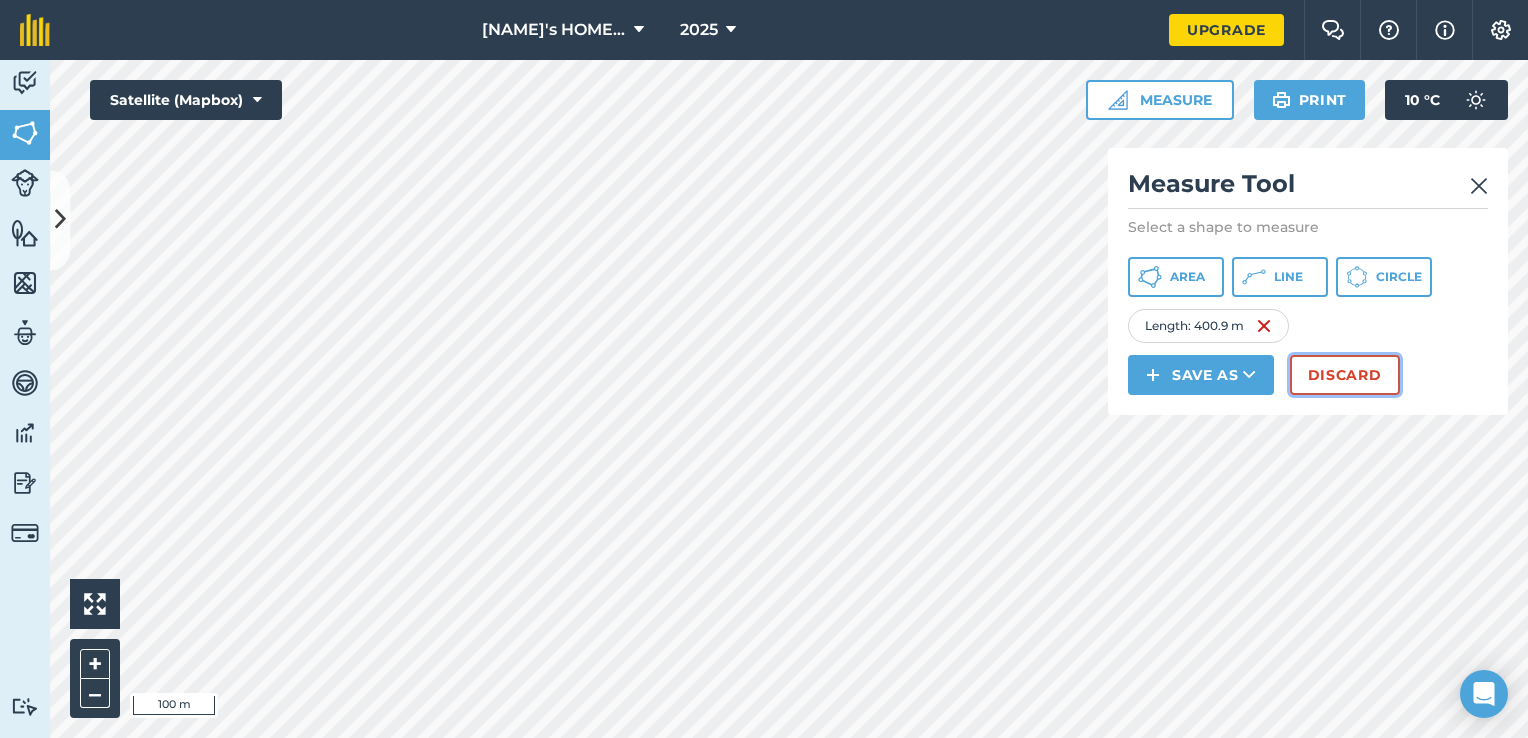 click on "Discard" at bounding box center [1345, 375] 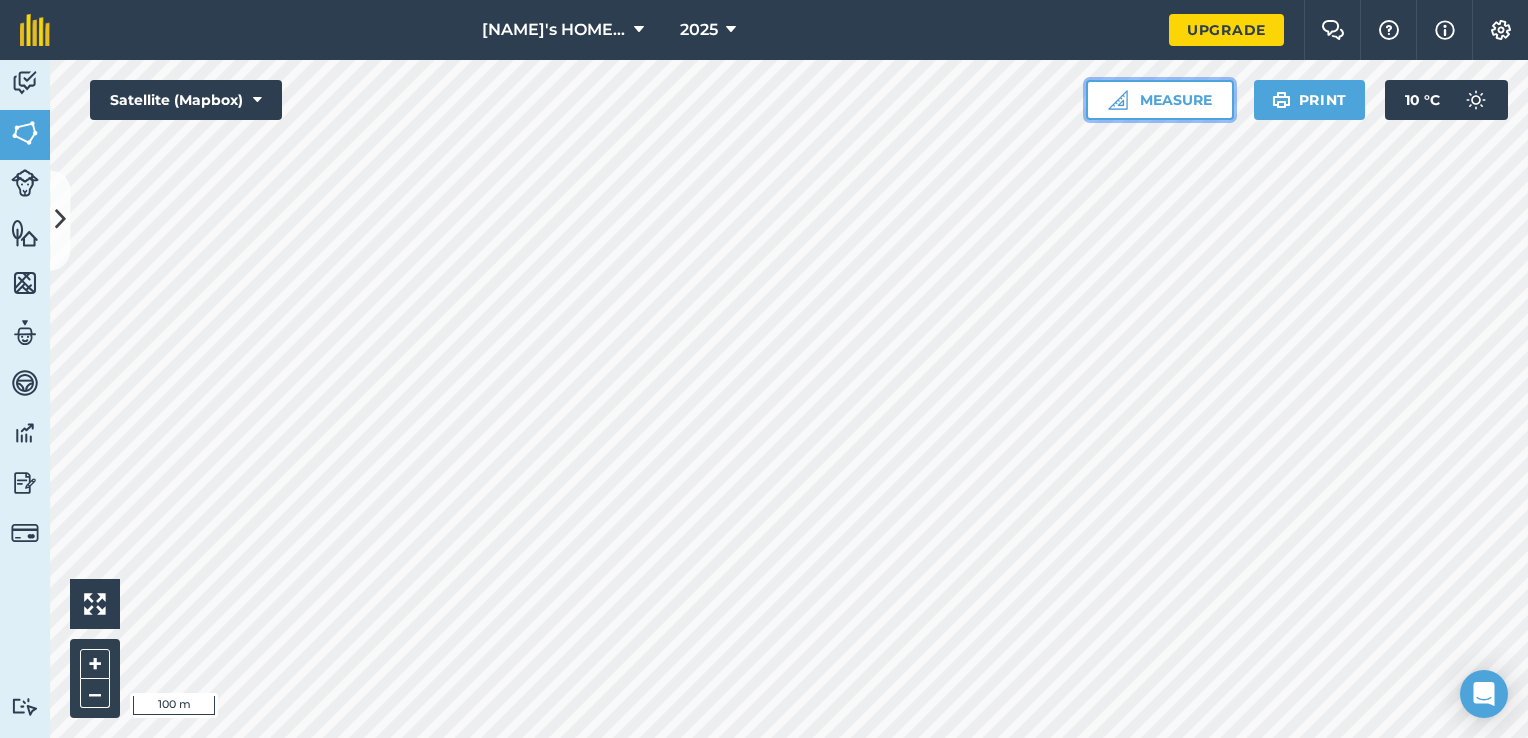 click on "Measure" at bounding box center [1160, 100] 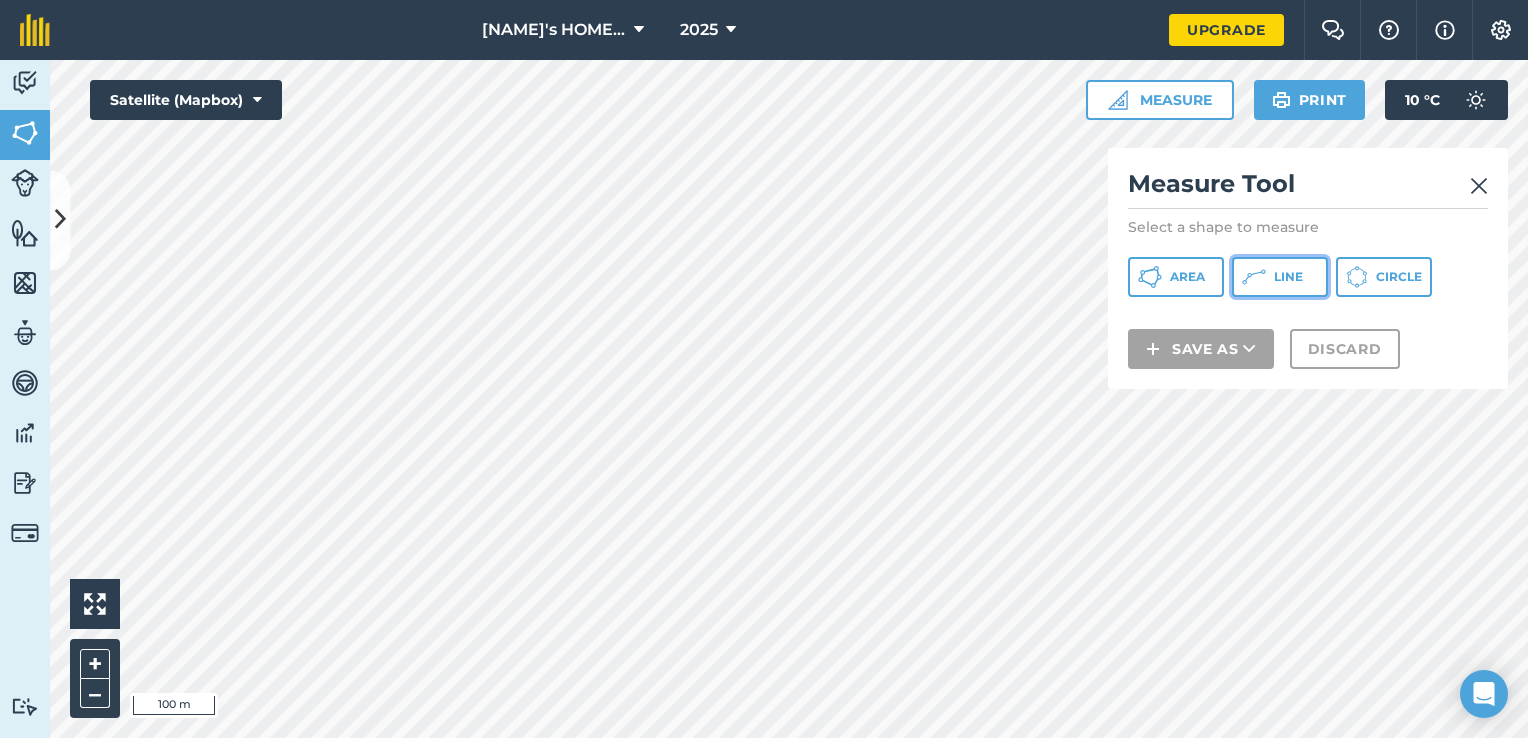 click on "Line" at bounding box center [1280, 277] 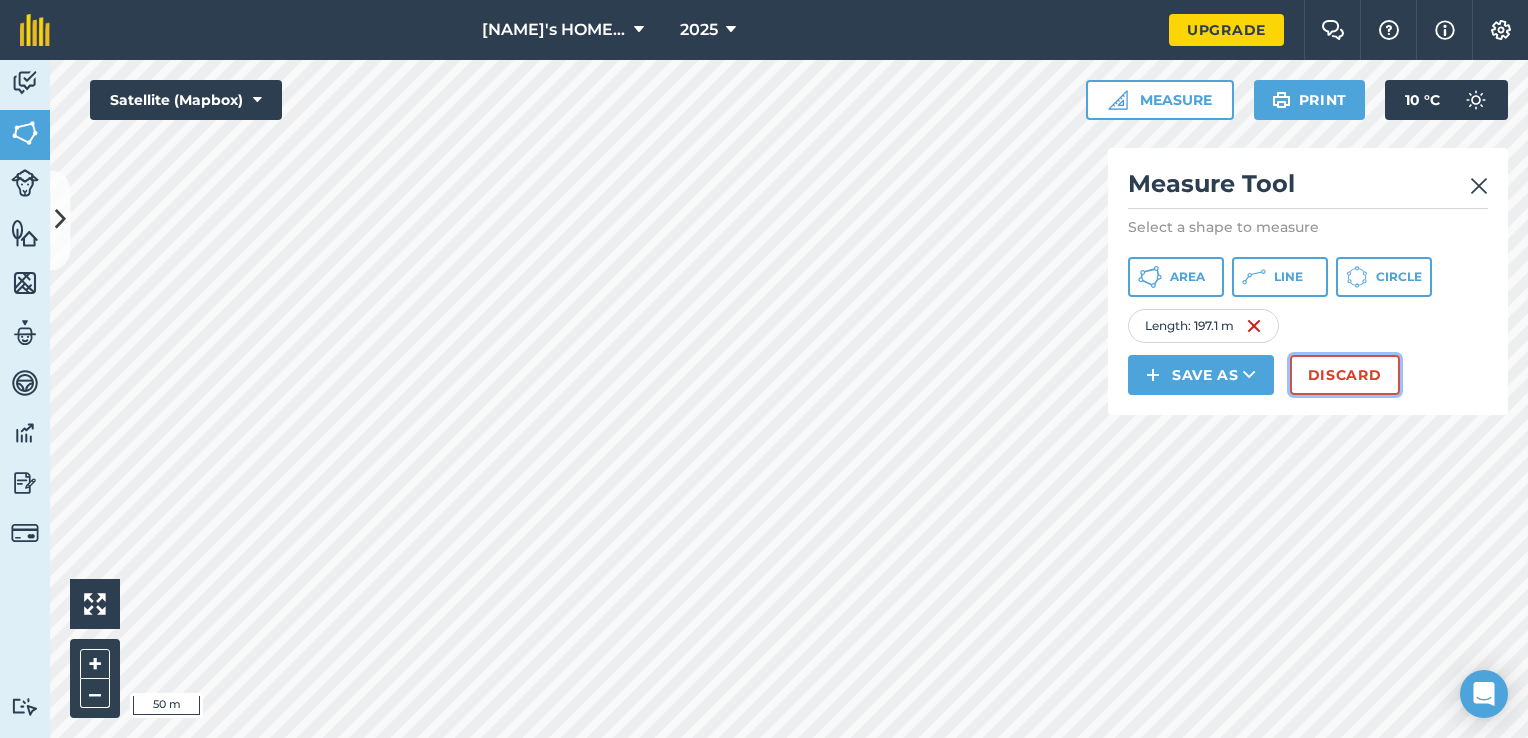click on "Discard" at bounding box center (1345, 375) 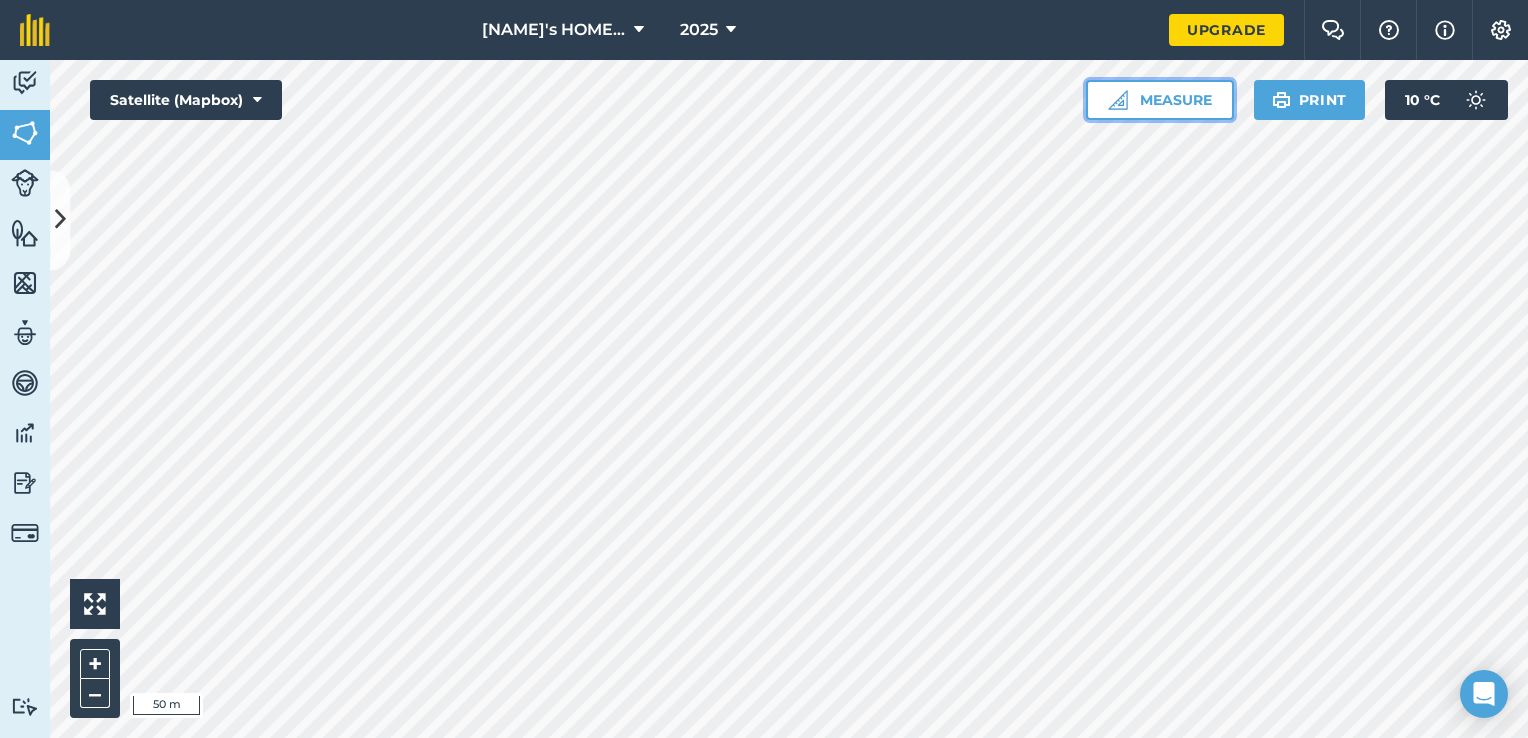click on "Measure" at bounding box center [1160, 100] 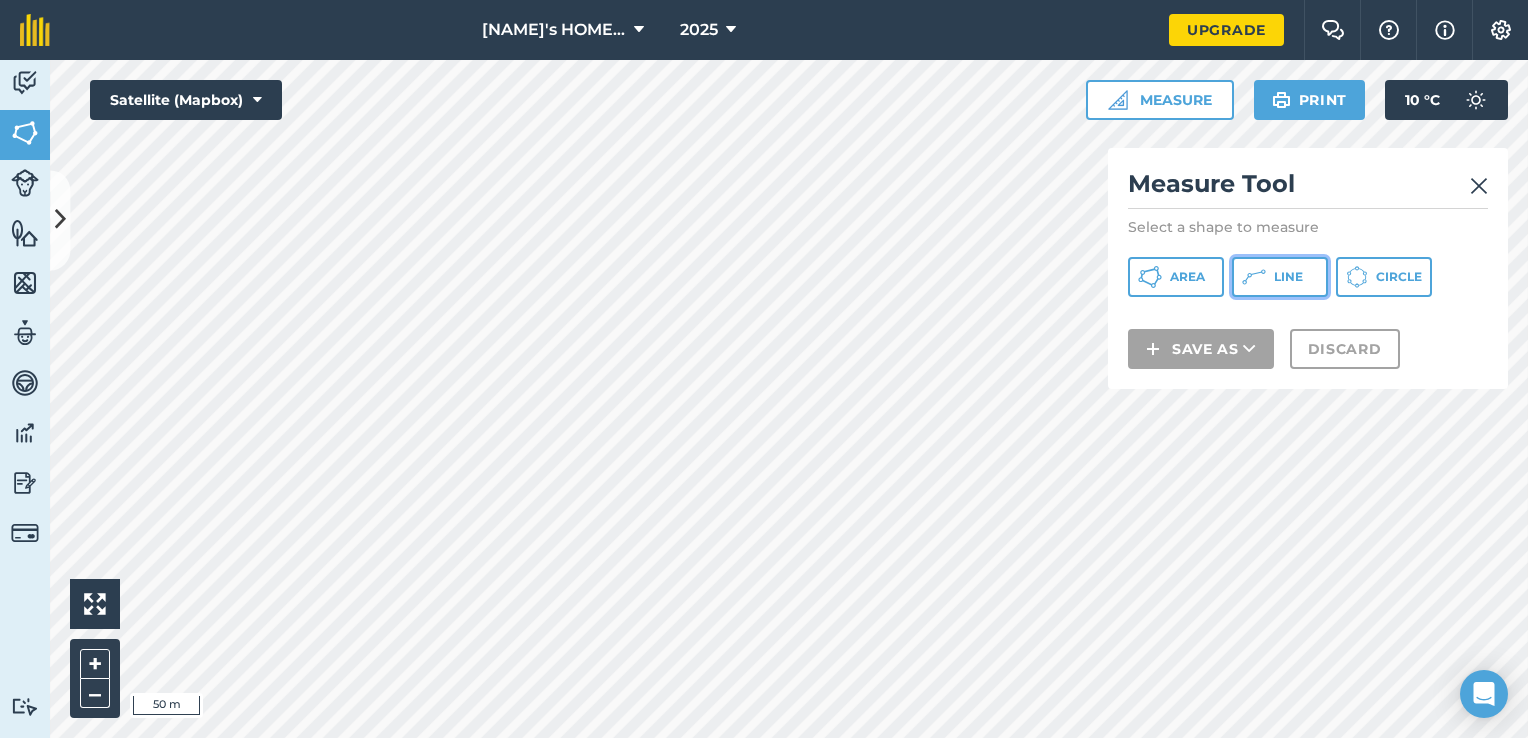 click 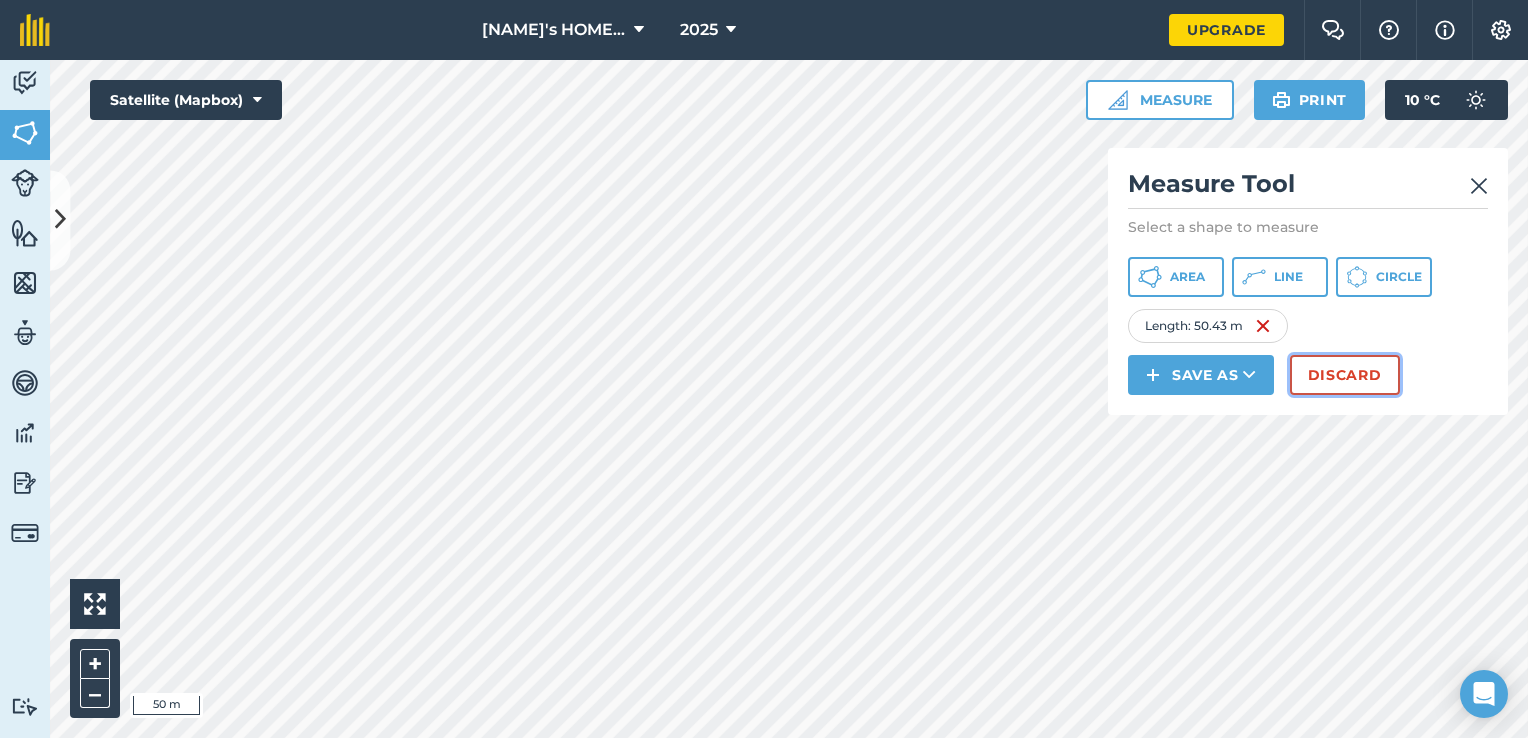 click on "Discard" at bounding box center [1345, 375] 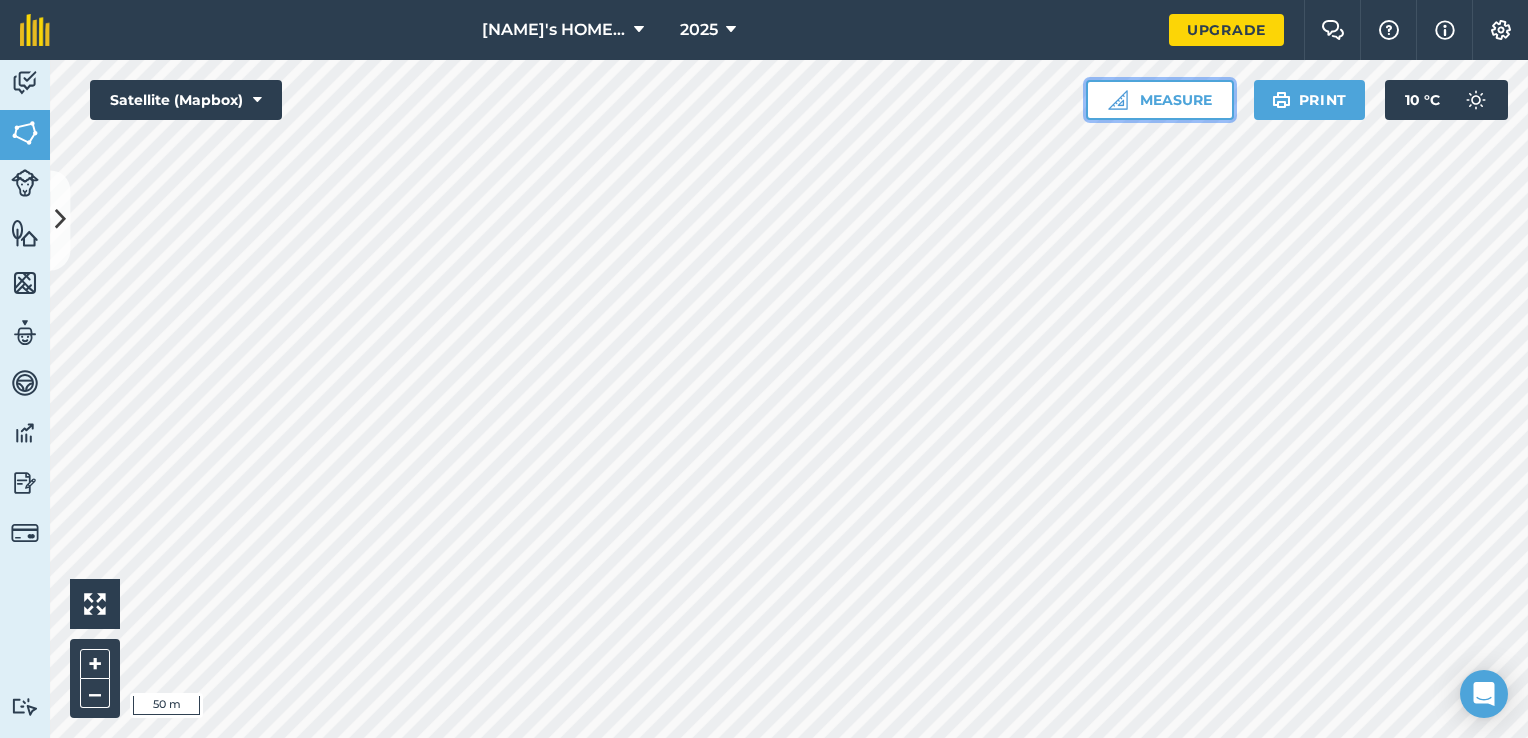 click on "Measure" at bounding box center (1160, 100) 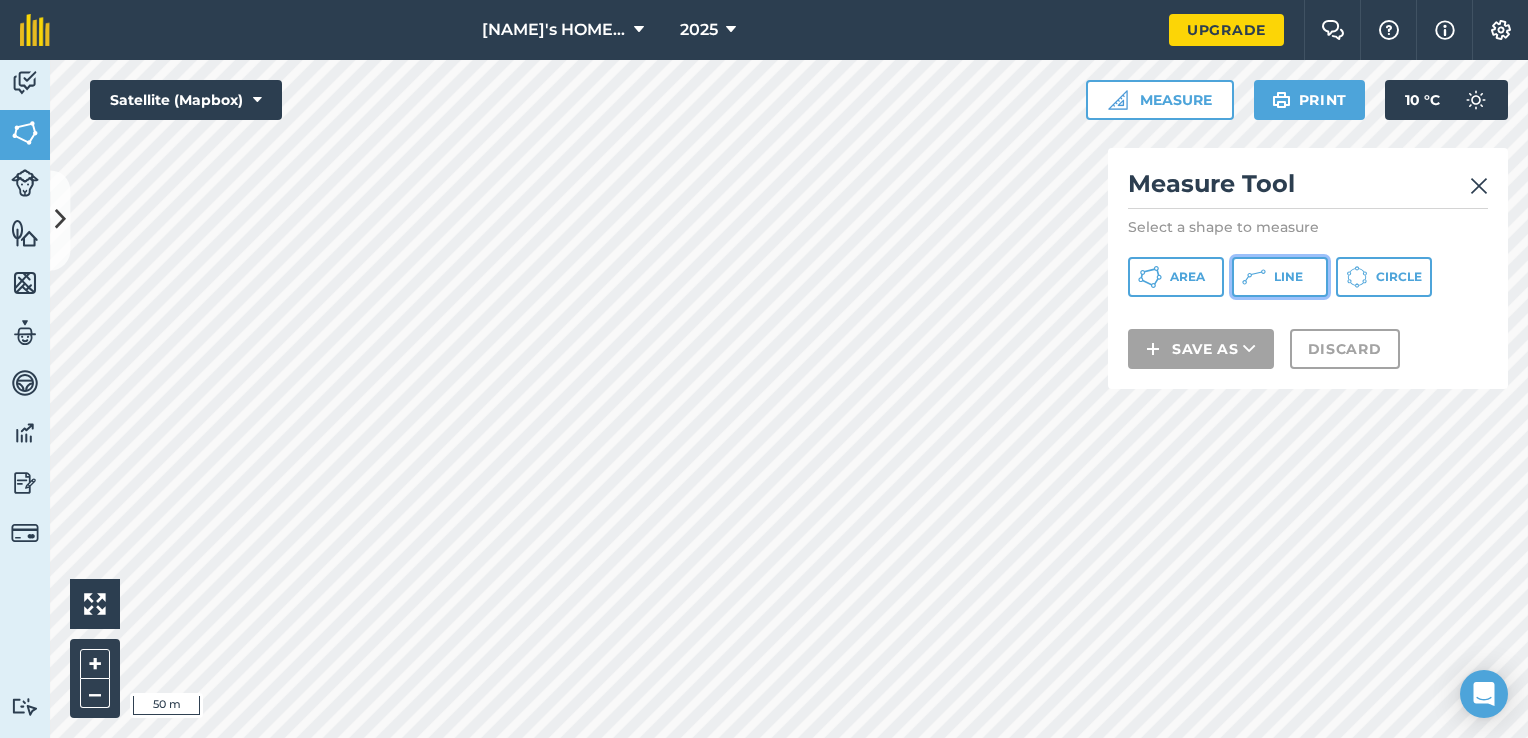 click on "Line" at bounding box center (1288, 277) 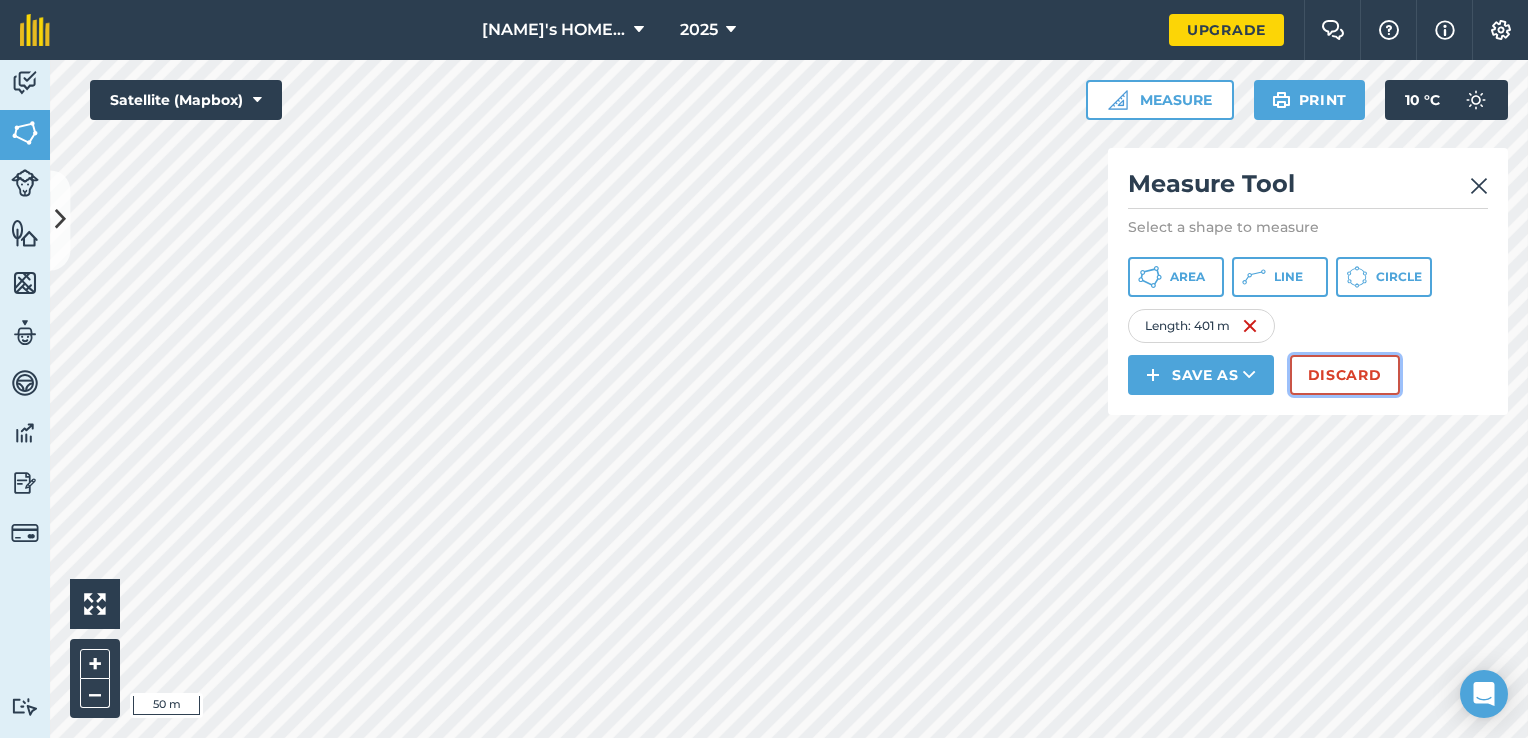 click on "Discard" at bounding box center (1345, 375) 